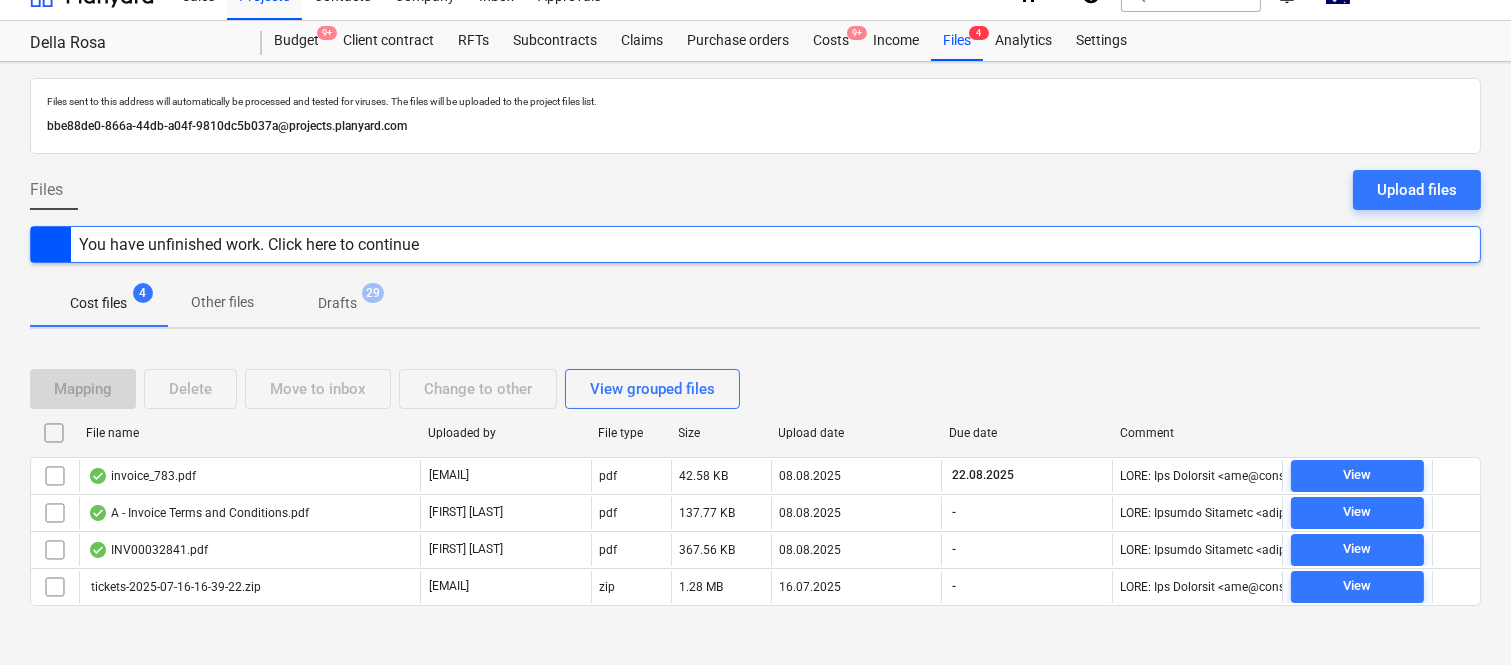 scroll, scrollTop: 43, scrollLeft: 0, axis: vertical 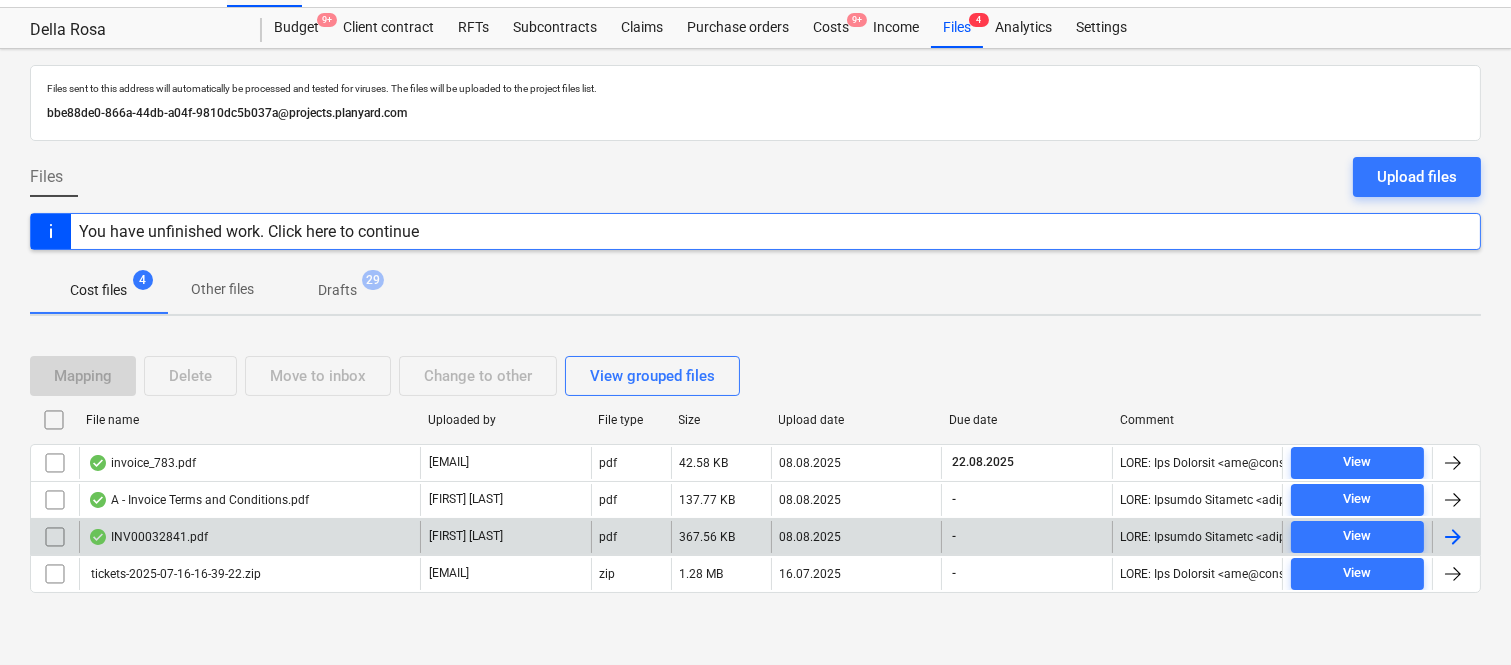 click on "INV00032841.pdf" at bounding box center [249, 537] 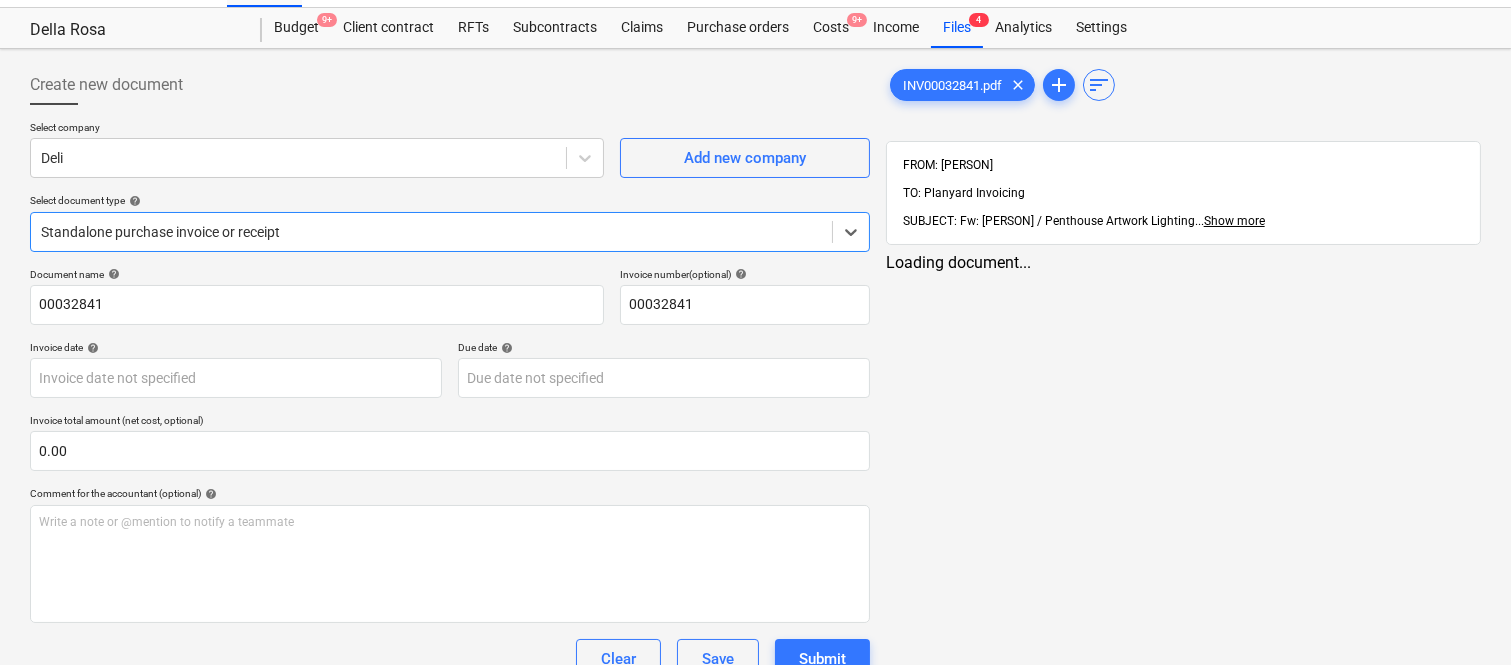 type on "00032841" 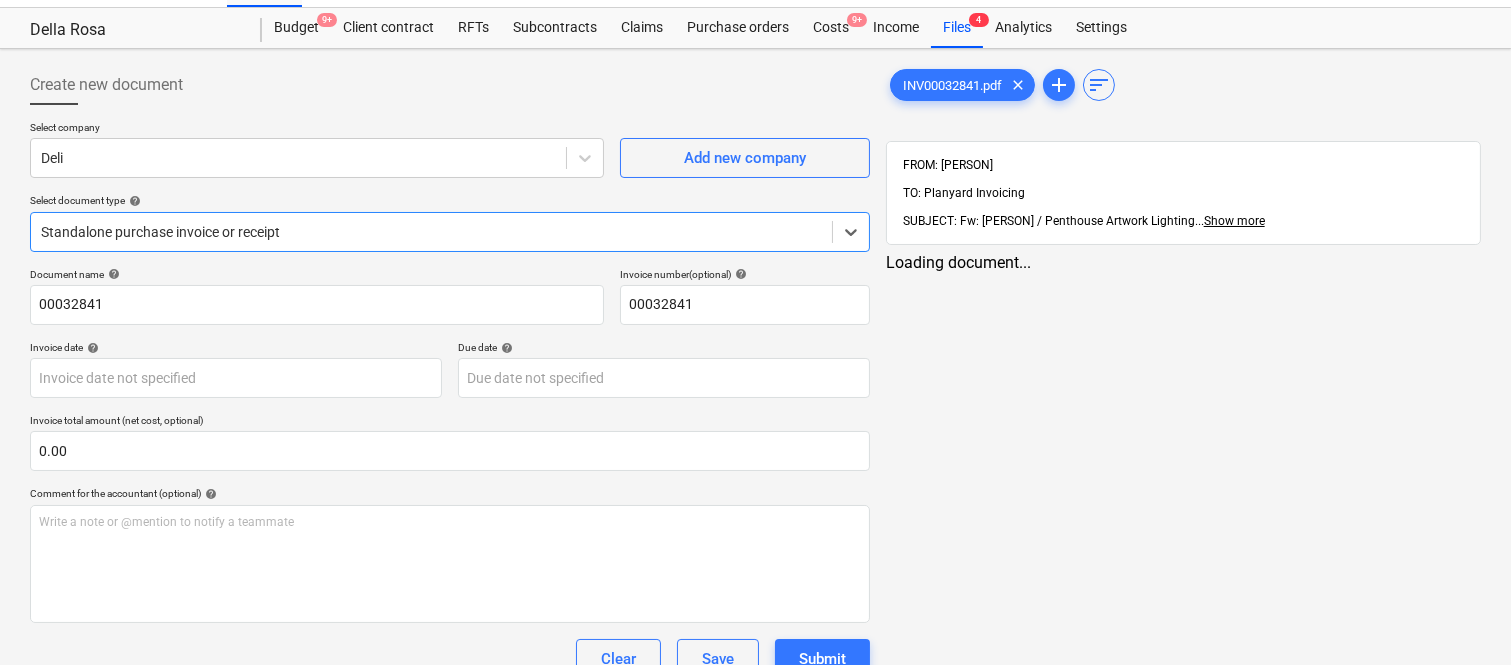 type on "00032841" 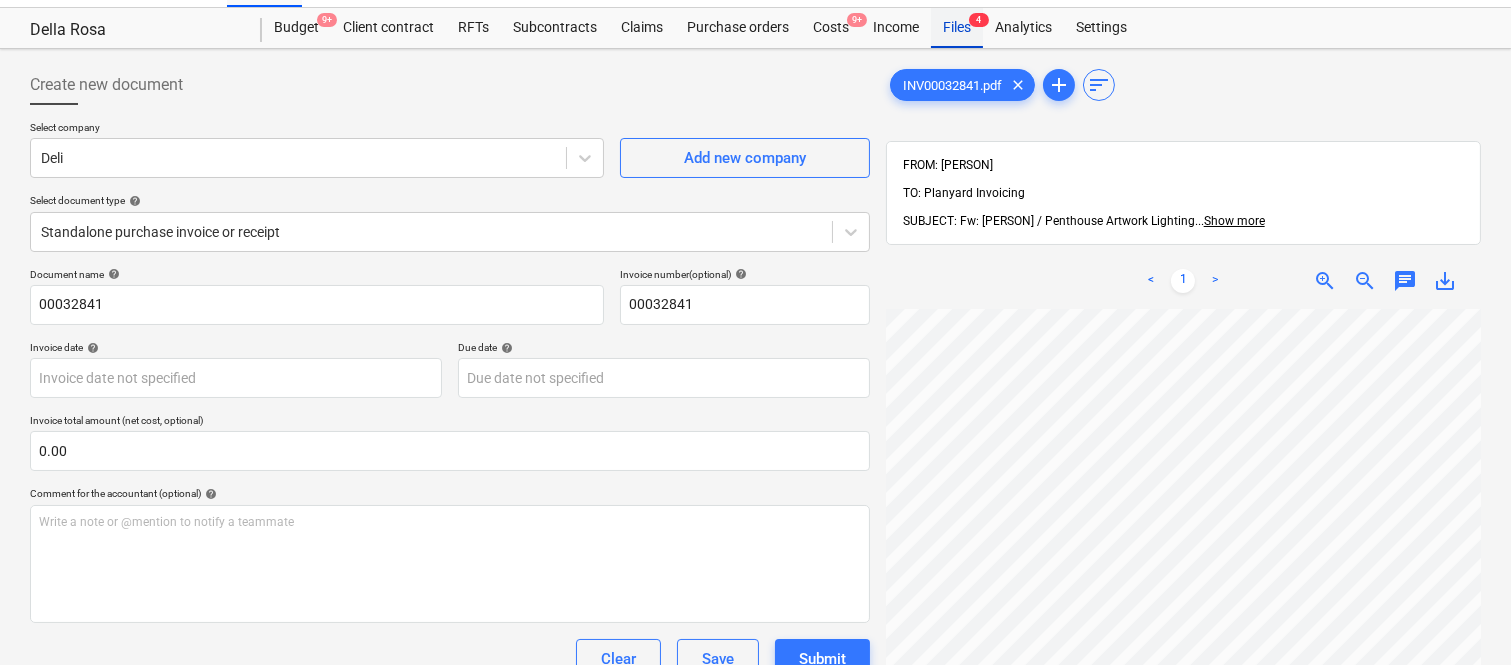 click on "Files 4" at bounding box center [957, 28] 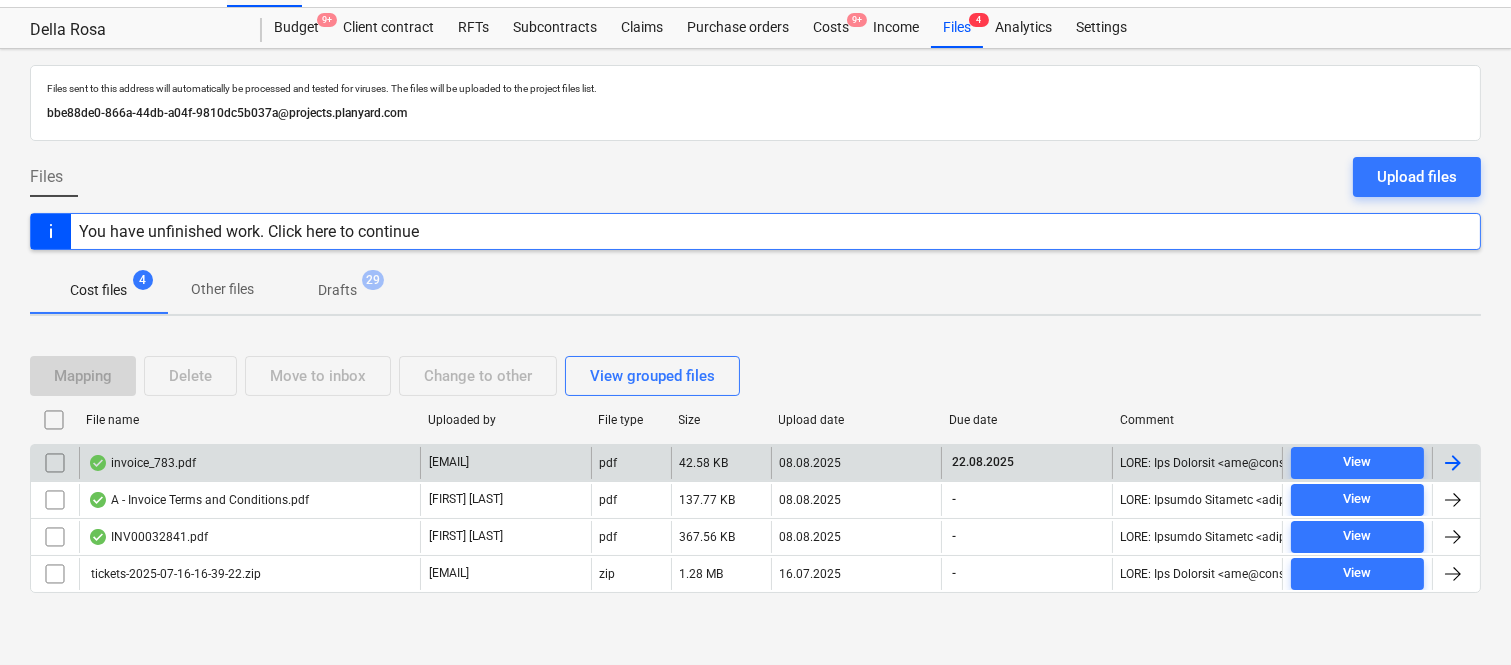 click on "invoice_783.pdf" at bounding box center [249, 463] 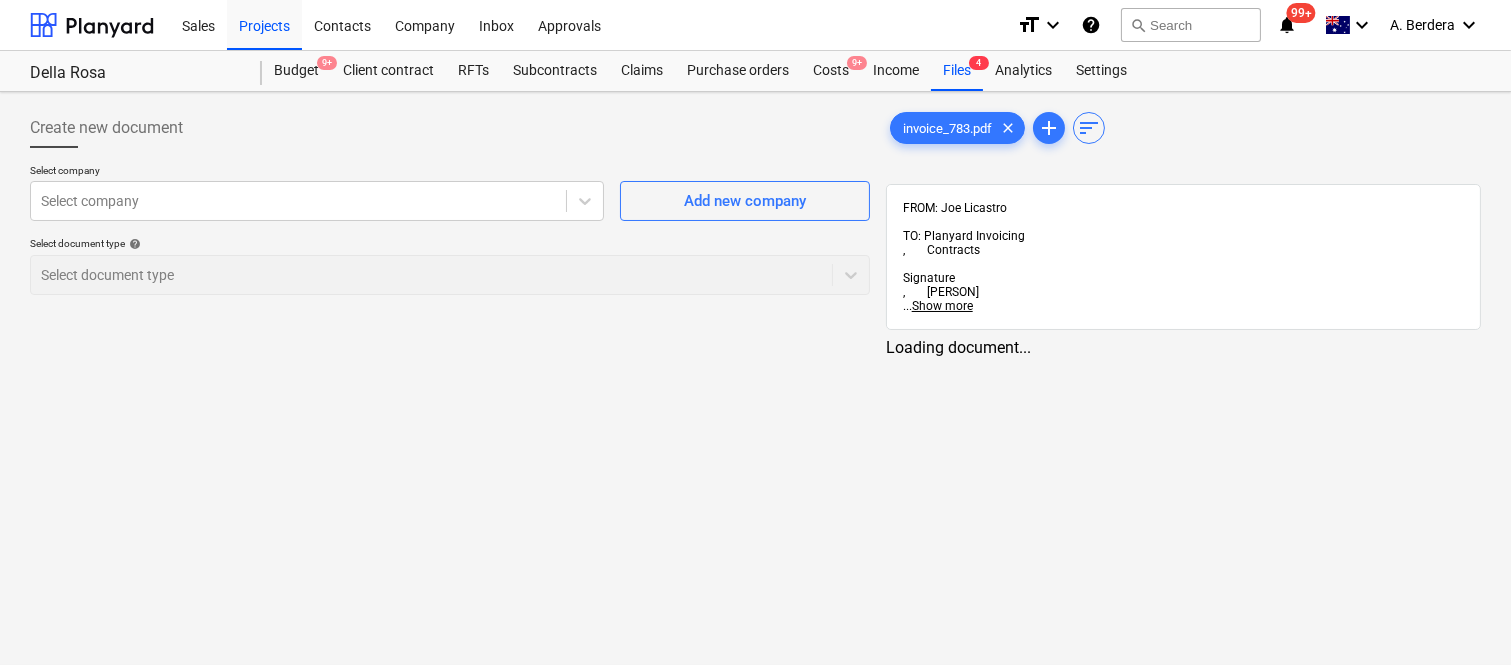 scroll, scrollTop: 0, scrollLeft: 0, axis: both 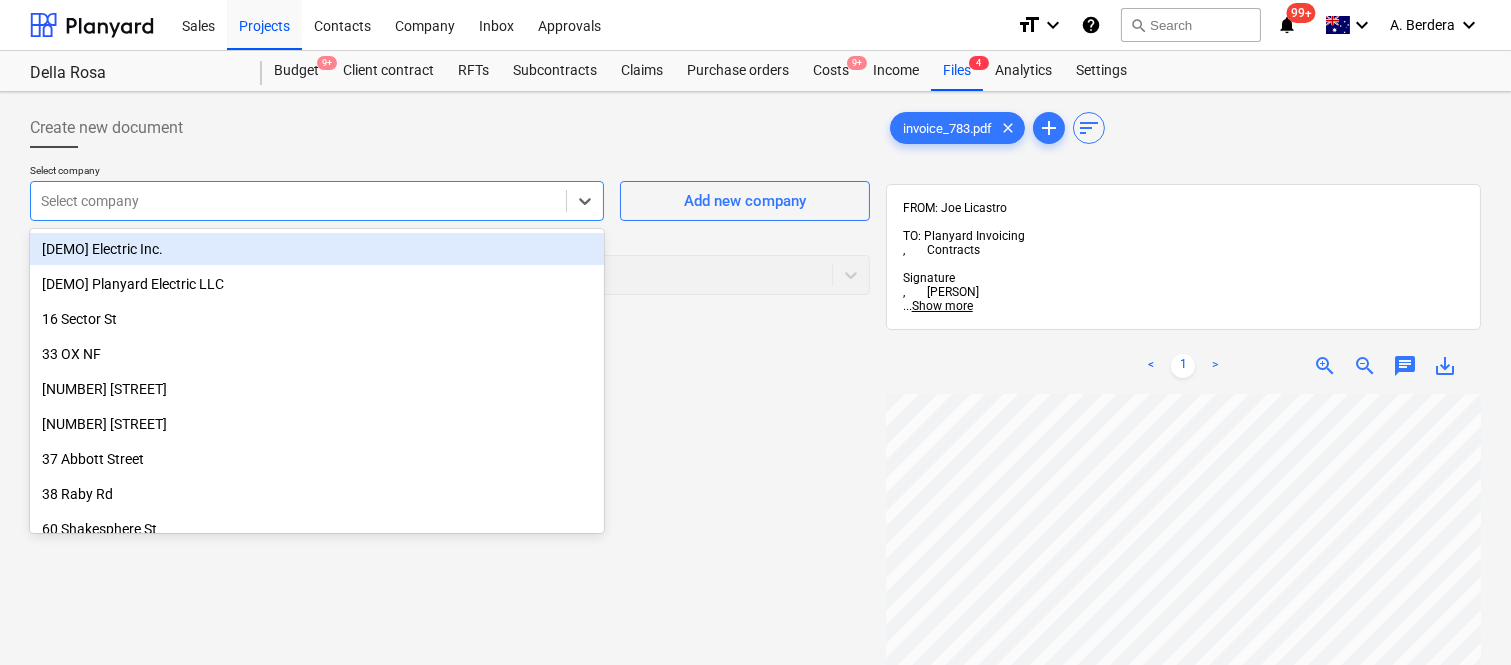 click at bounding box center (298, 201) 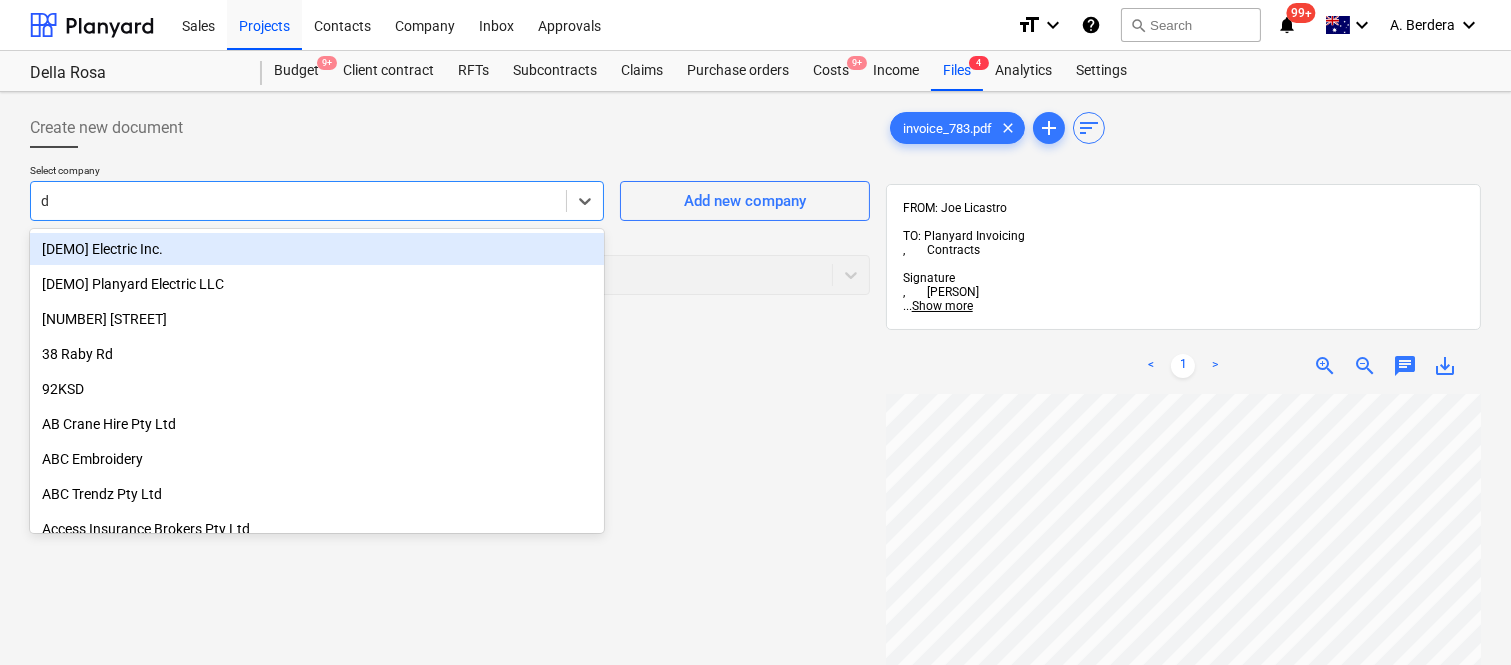 type on "dj" 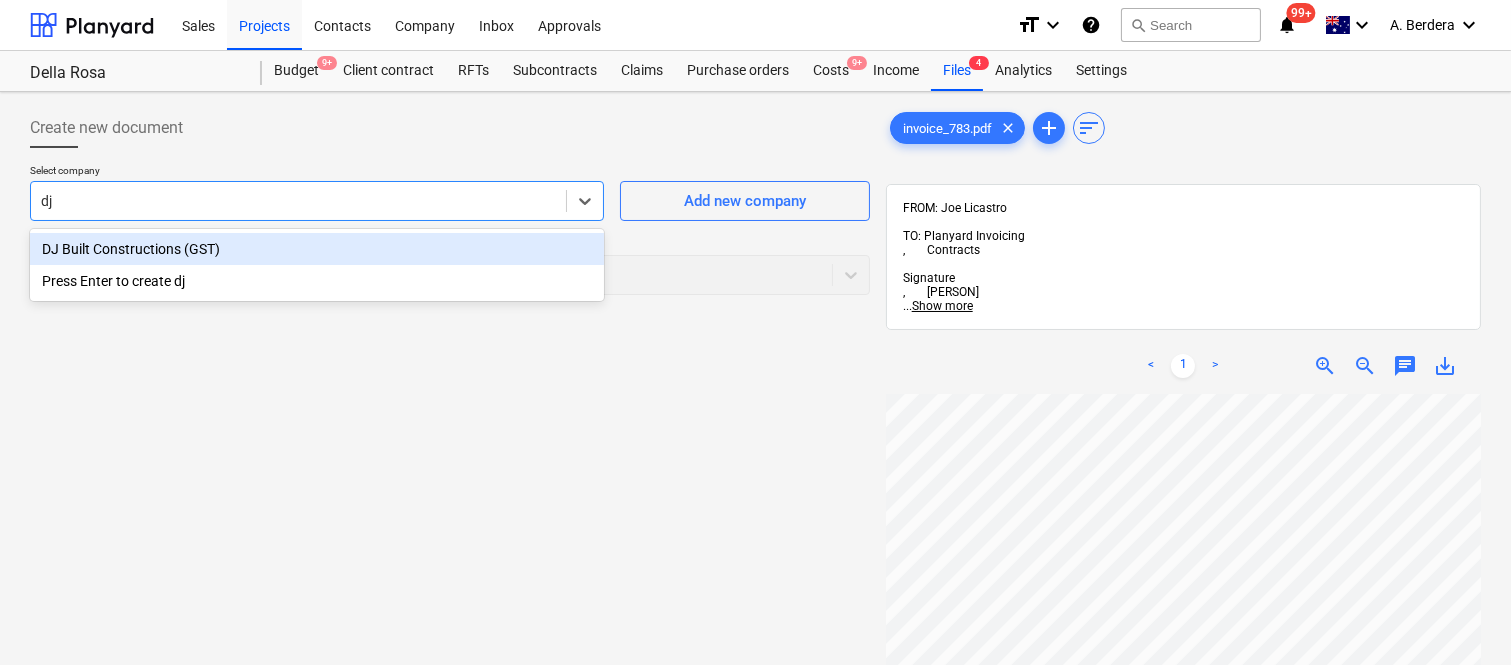 click on "DJ Built Constructions (GST)" at bounding box center (317, 249) 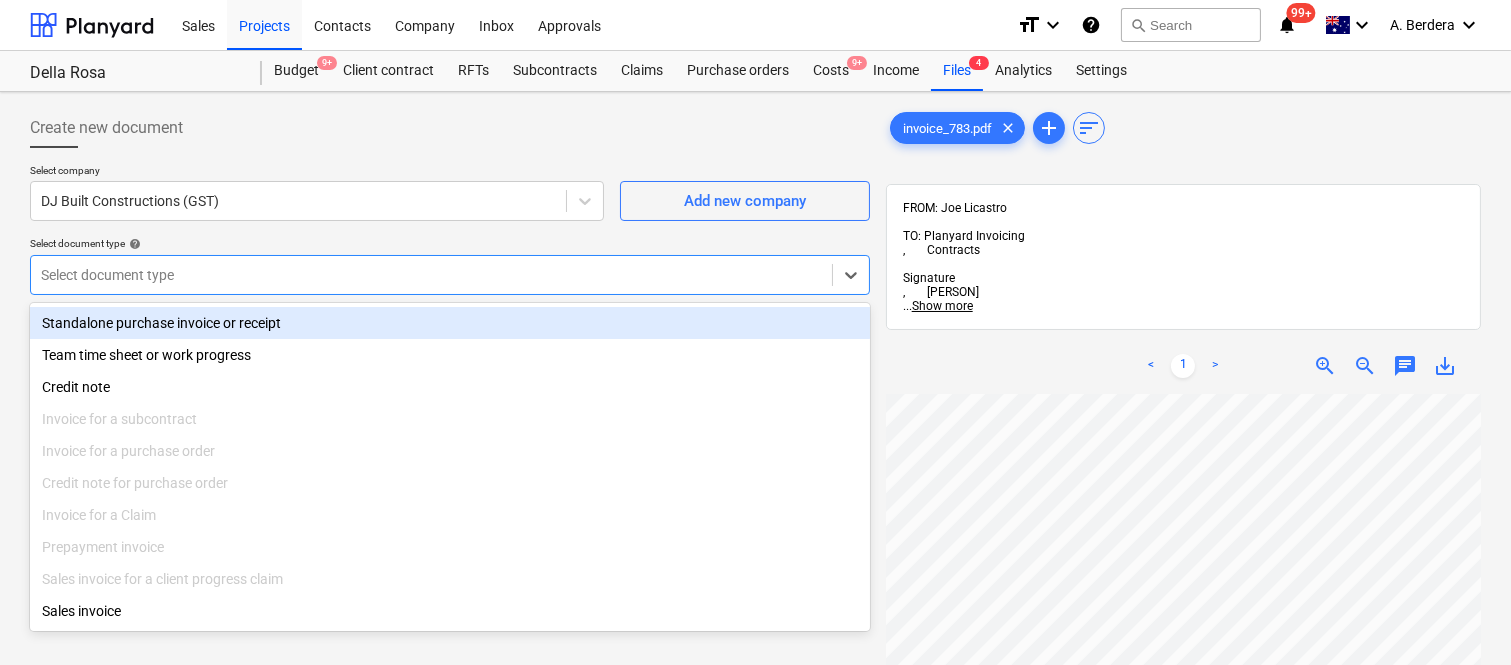 click at bounding box center (431, 275) 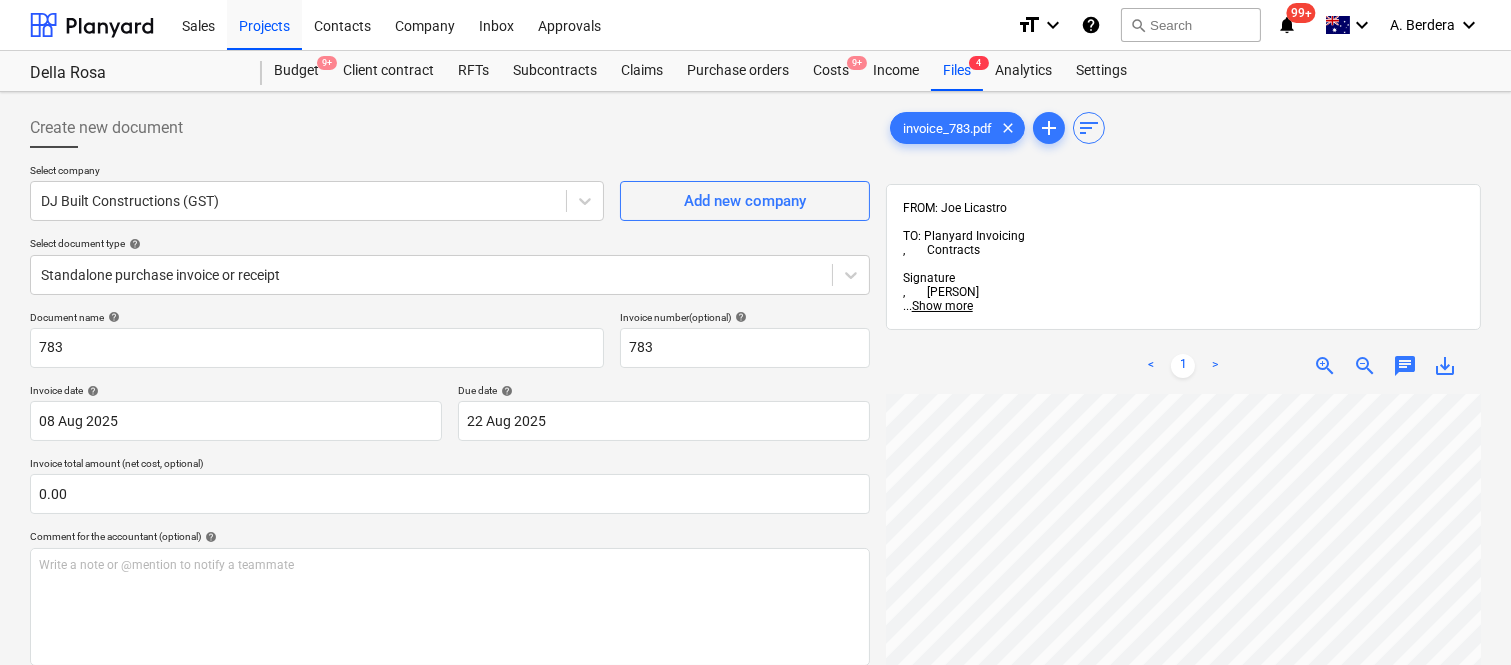 scroll, scrollTop: 95, scrollLeft: 0, axis: vertical 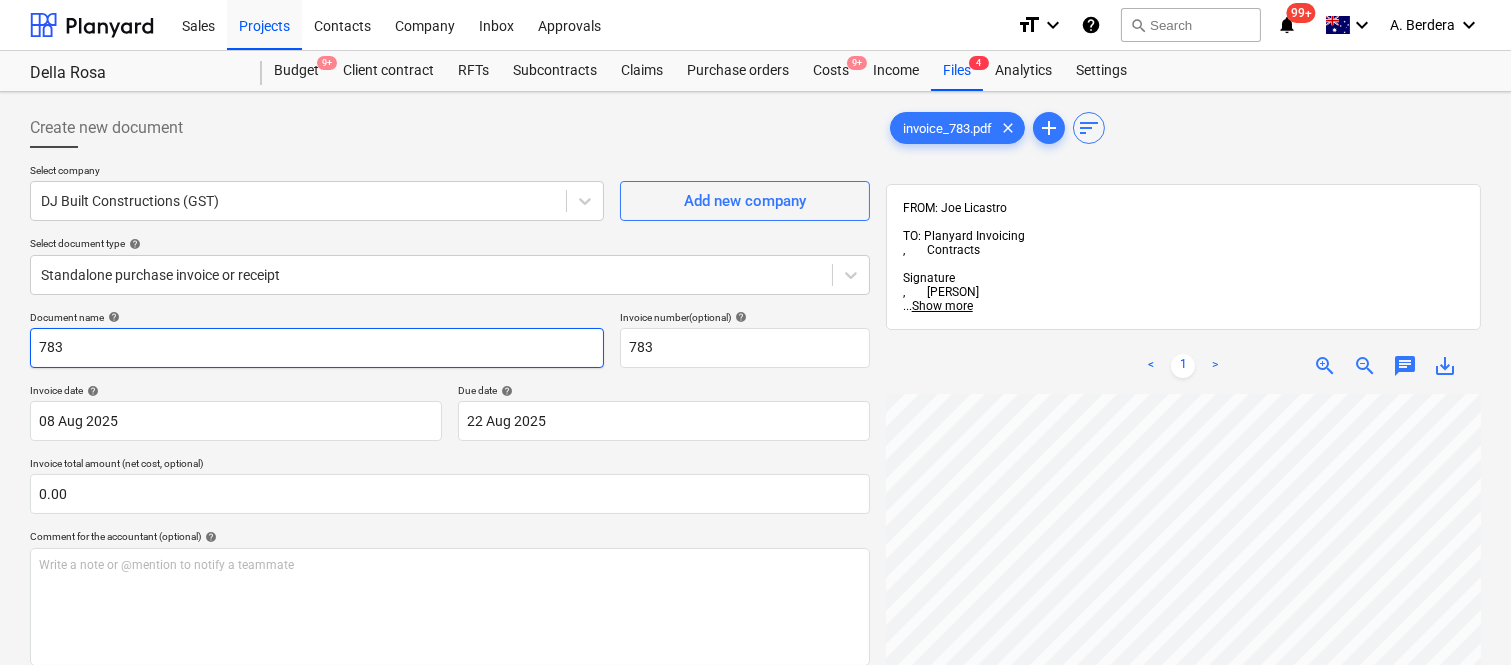 click on "783" at bounding box center (317, 348) 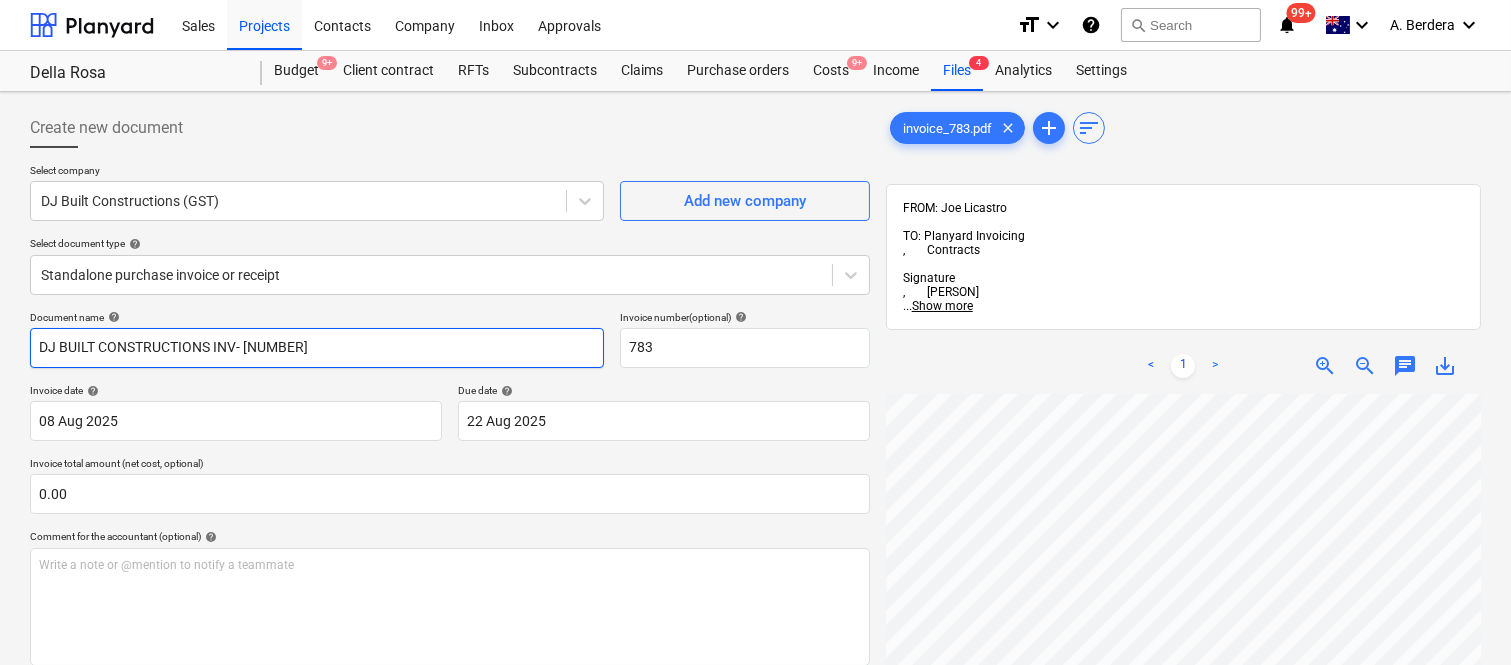 click on "DJ BUILT CONSTRUCTIONS INV- [NUMBER]" at bounding box center [317, 348] 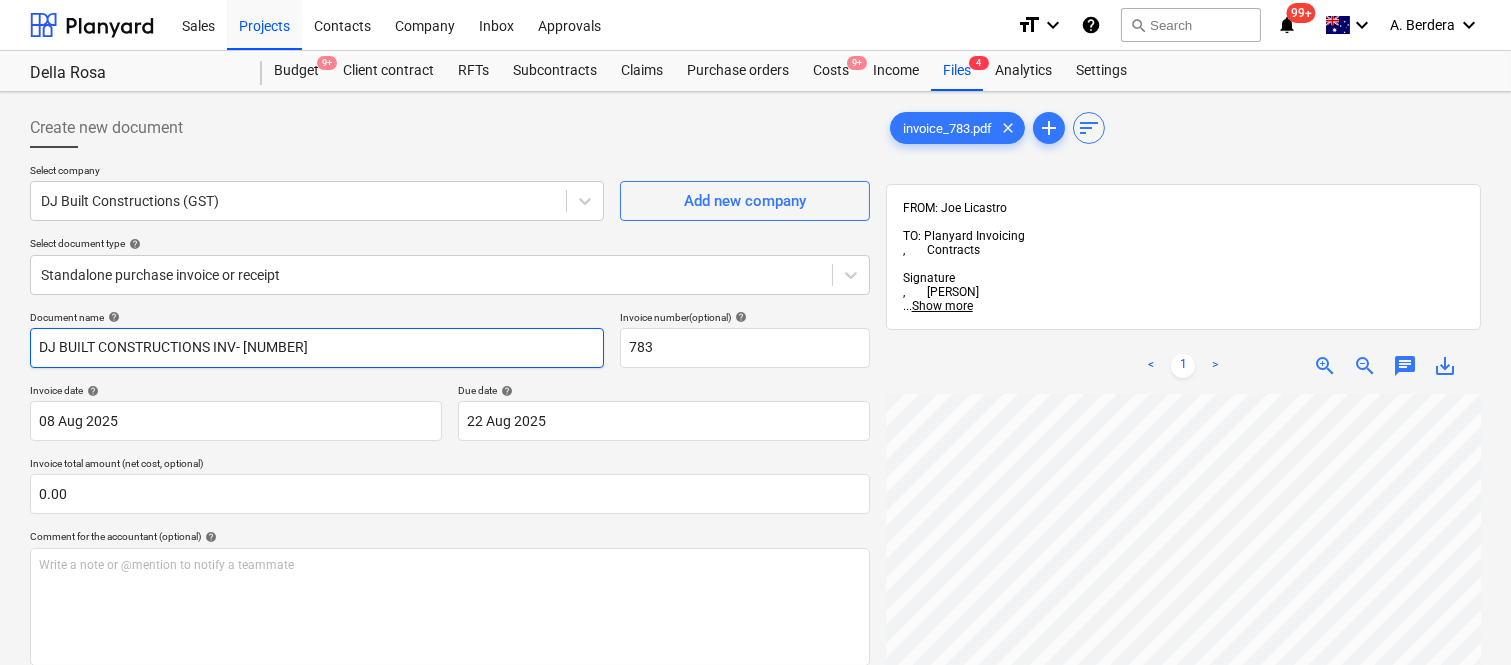 click on "DJ BUILT CONSTRUCTIONS INV- [NUMBER]" at bounding box center (317, 348) 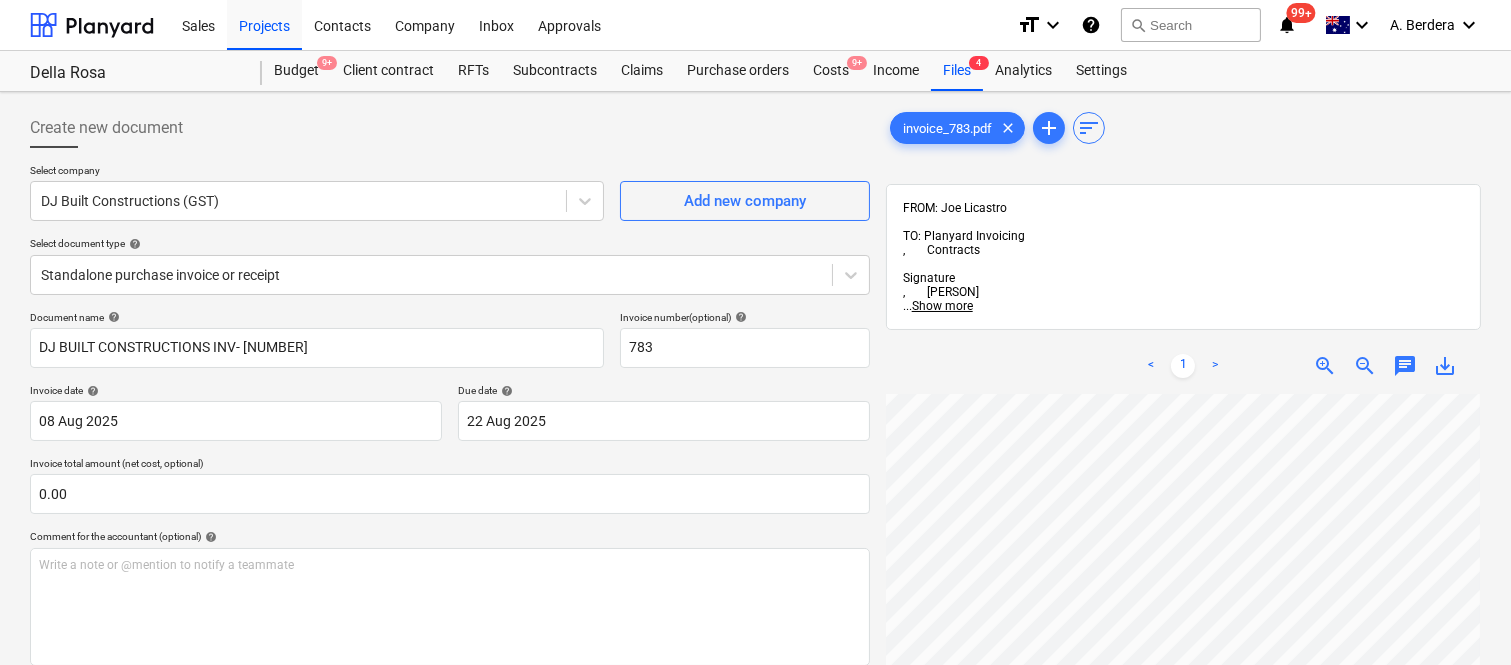 scroll, scrollTop: 583, scrollLeft: 306, axis: both 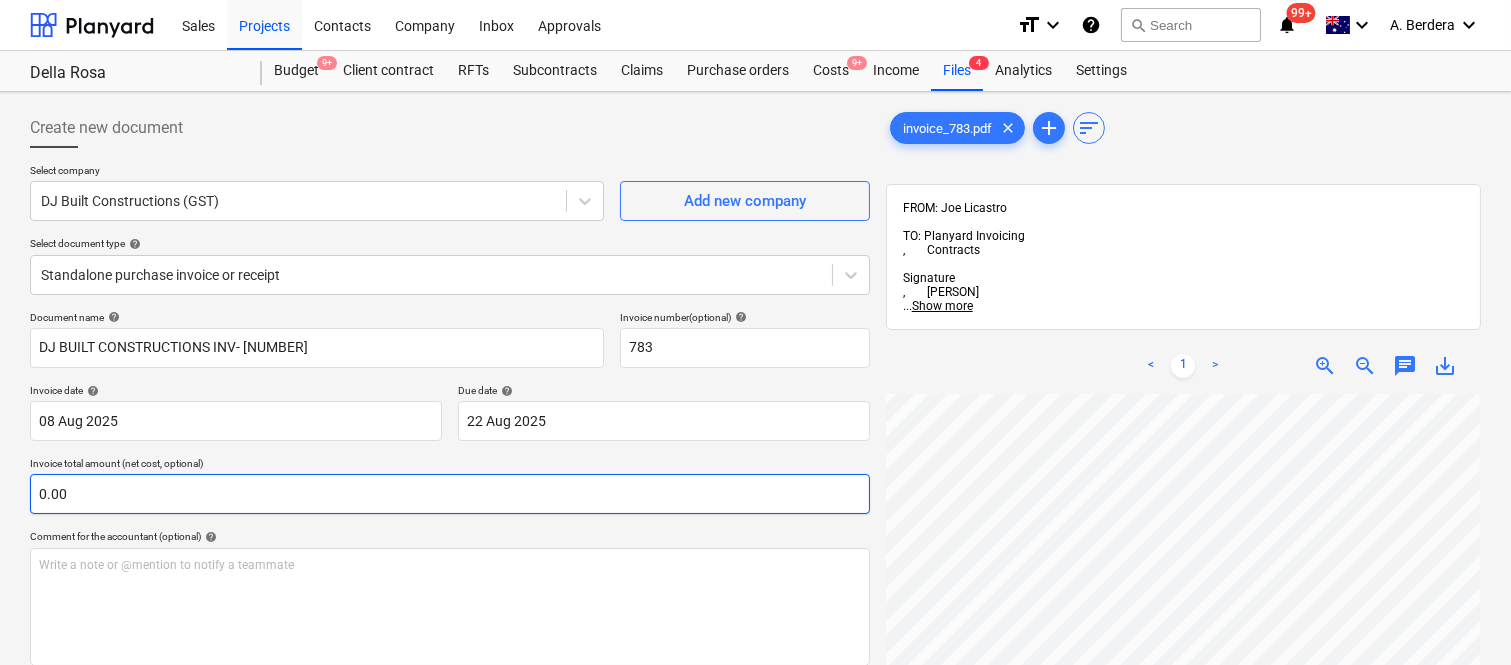 click on "0.00" at bounding box center (450, 494) 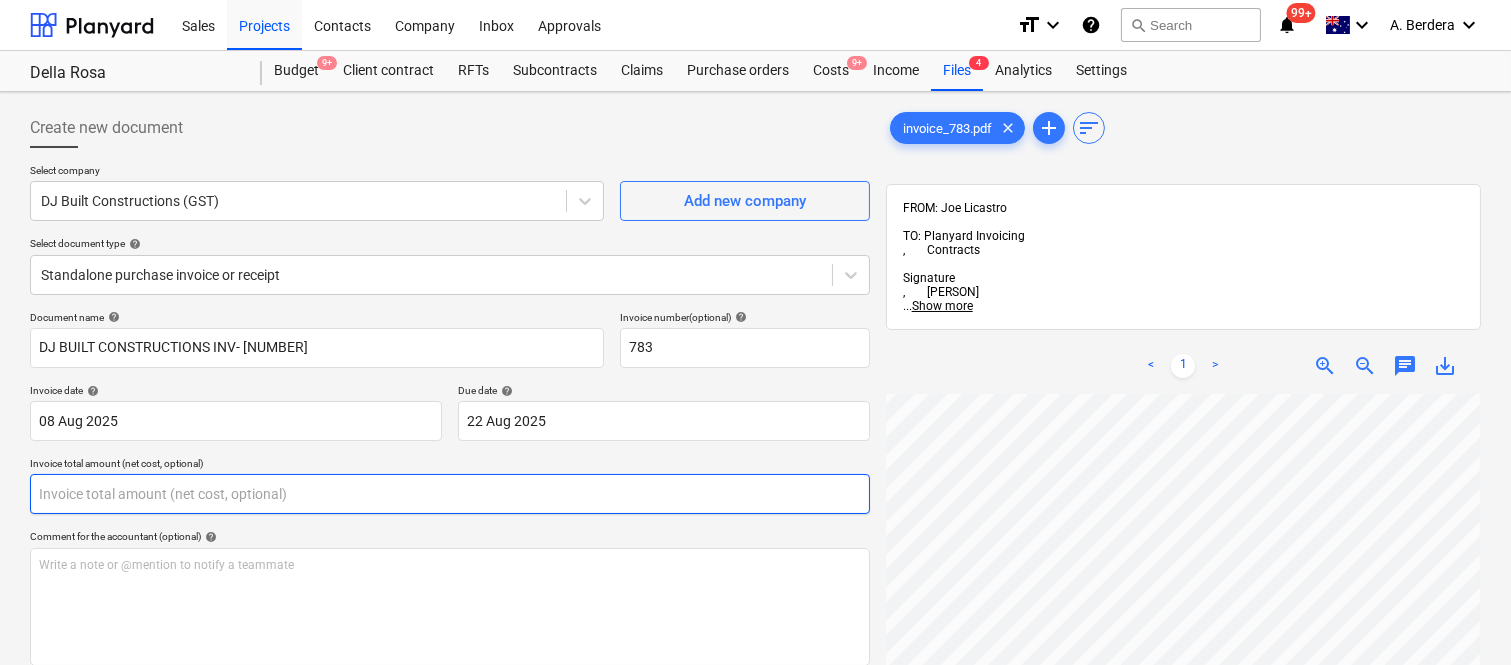 paste on "5,680" 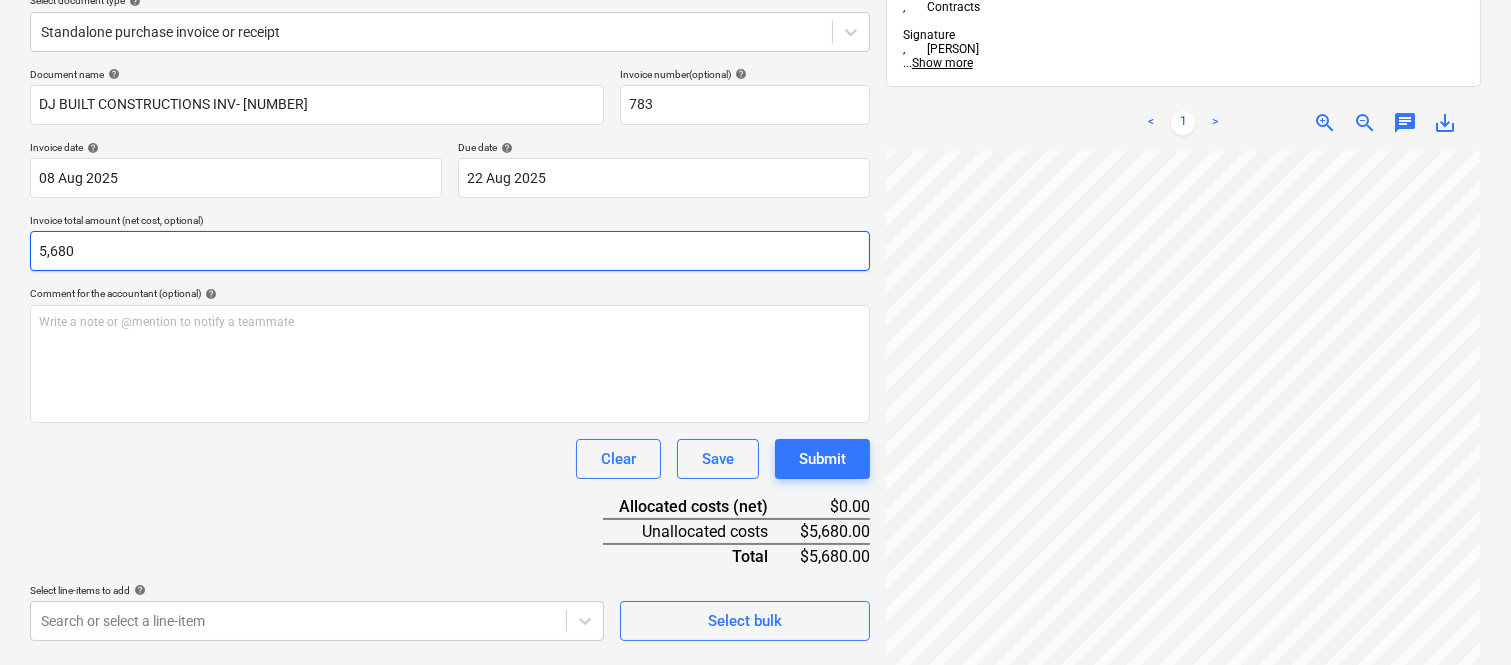 scroll, scrollTop: 285, scrollLeft: 0, axis: vertical 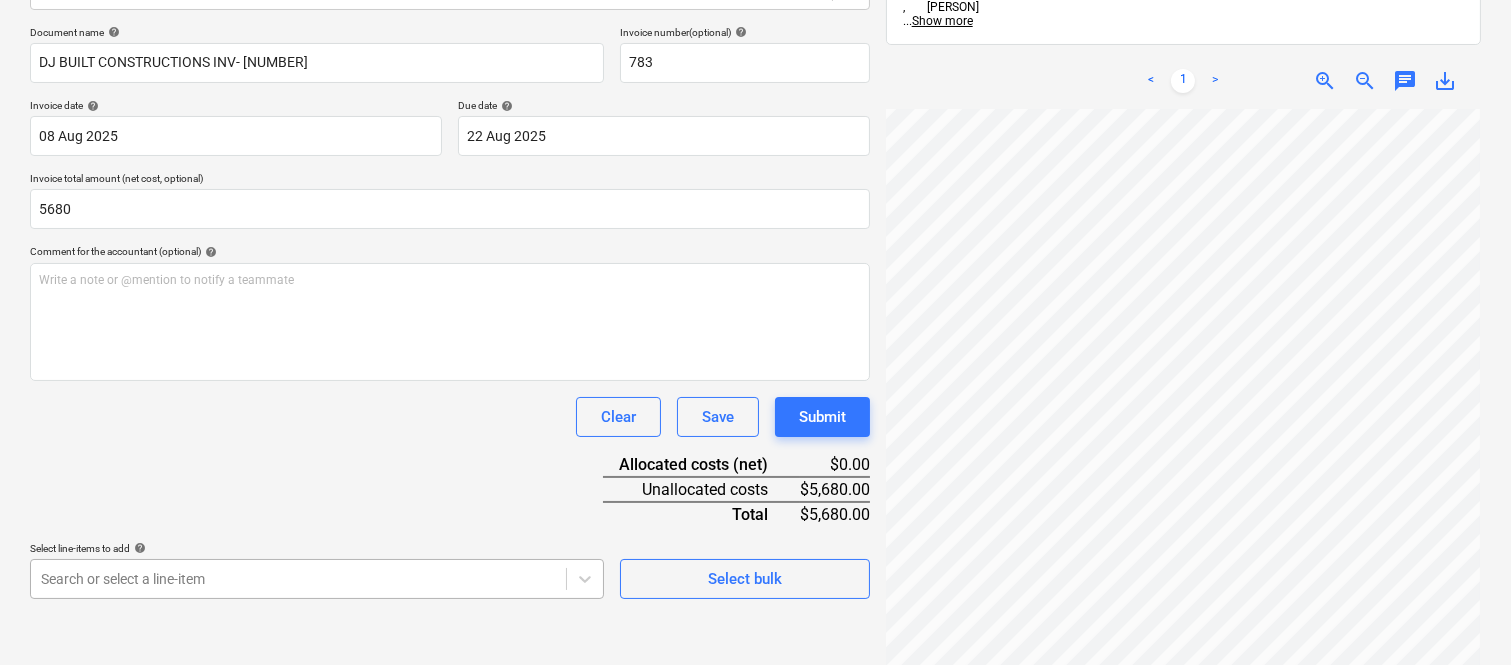 click on "Sales Projects Contacts Company Inbox Approvals format_size keyboard_arrow_down help search Search notifications 99+ keyboard_arrow_down [PERSON] keyboard_arrow_down Della Rosa Budget 9+ Client contract RFTs Subcontracts Claims Purchase orders Costs 9+ Income Files 4 Analytics Settings Create new document Select company DJ Built Constructions (GST)   Add new company Select document type help Standalone purchase invoice or receipt Document name help DJ BUILT CONSTRUCTIONS INV- [NUMBER] Invoice number  (optional) help [NUMBER] Invoice date help 08 Aug 2025 08.08.2025 Press the down arrow key to interact with the calendar and
select a date. Press the question mark key to get the keyboard shortcuts for changing dates. Due date help 22 Aug 2025 22.08.2025 Press the down arrow key to interact with the calendar and
select a date. Press the question mark key to get the keyboard shortcuts for changing dates. Invoice total amount (net cost, optional) 5680 Comment for the accountant (optional) help ﻿ Clear Save help" at bounding box center (755, 47) 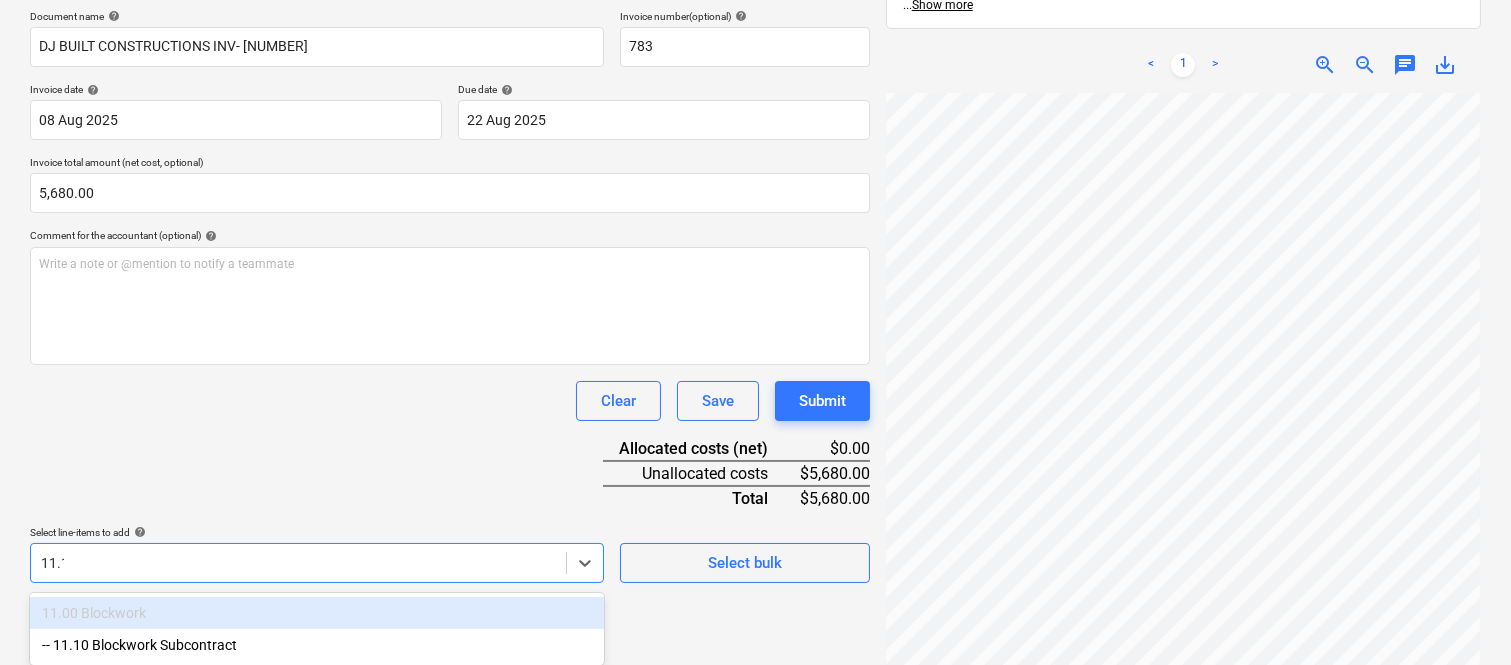 scroll, scrollTop: 285, scrollLeft: 0, axis: vertical 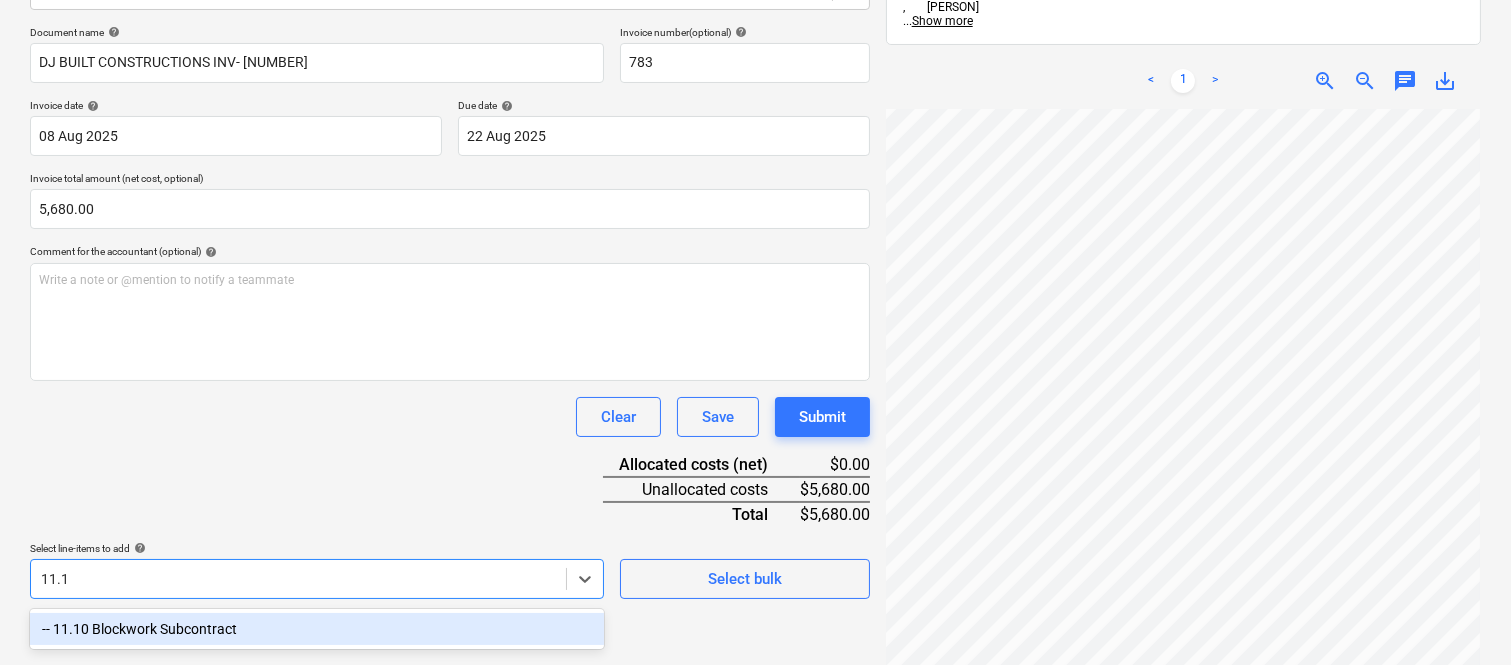 type on "11.10" 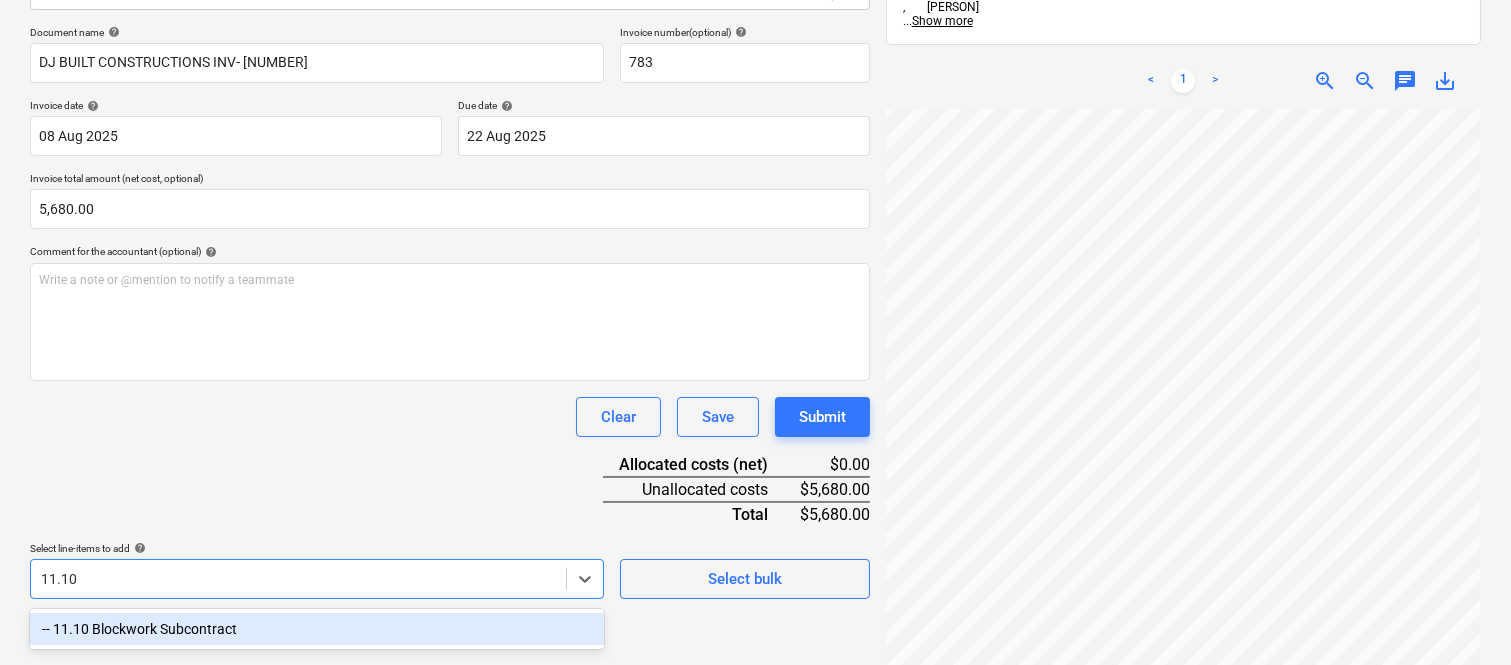 click on "--  11.10 Blockwork Subcontract" at bounding box center [317, 629] 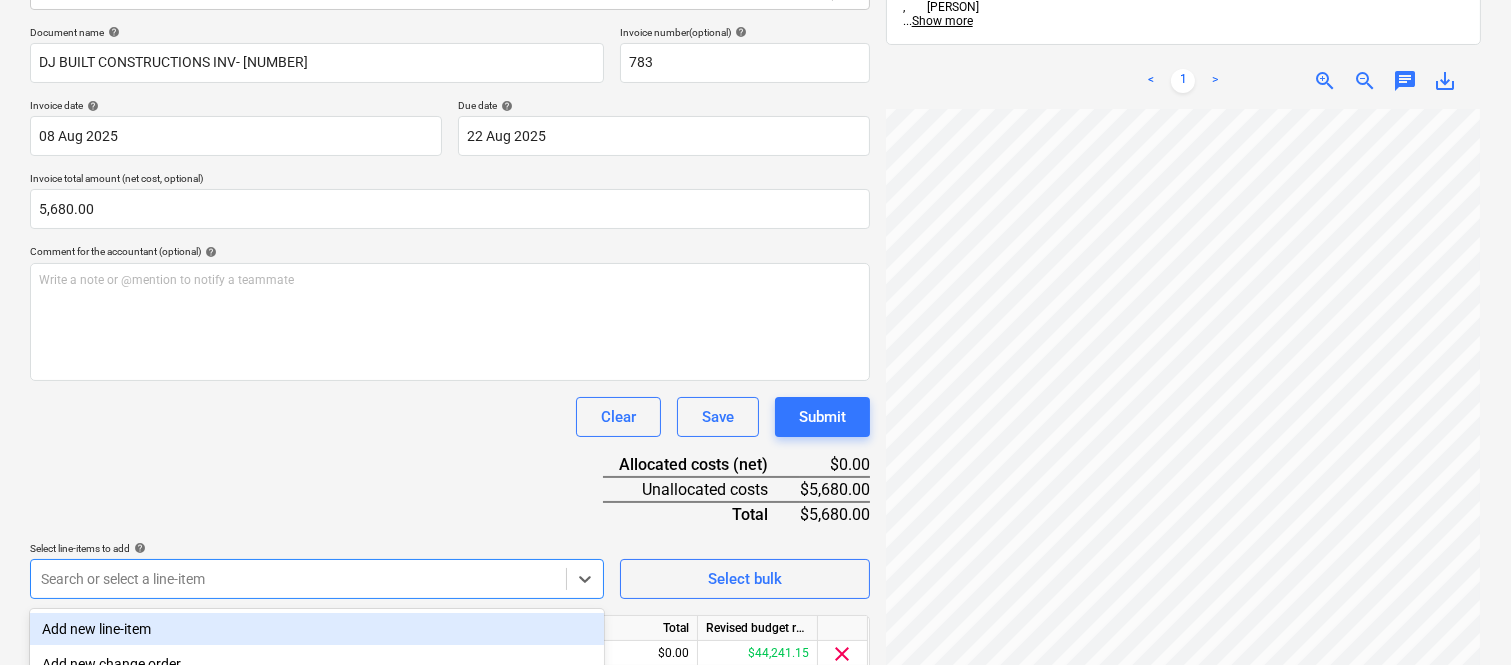 click on "Document name help DJ BUILT CONSTRUCTIONS INV- [NUMBER] Invoice number  (optional) help [NUMBER] Invoice date help 08 Aug 2025 08.08.2025 Press the down arrow key to interact with the calendar and
select a date. Press the question mark key to get the keyboard shortcuts for changing dates. Due date help 22 Aug 2025 22.08.2025 Press the down arrow key to interact with the calendar and
select a date. Press the question mark key to get the keyboard shortcuts for changing dates. Invoice total amount (net cost, optional) 5,680.00 Comment for the accountant (optional) help Write a note or @mention to notify a teammate ﻿ Clear Save Submit Allocated costs (net) $0.00 Unallocated costs $5,680.00 Total $5,680.00 Select line-items to add help option --  11.10 Blockwork Subcontract, selected. option Add new line-item focused, 1 of 185. 185 results available. Use Up and Down to choose options, press Enter to select the currently focused option, press Escape to exit the menu, press Tab to select the option and exit the menu." at bounding box center (450, 378) 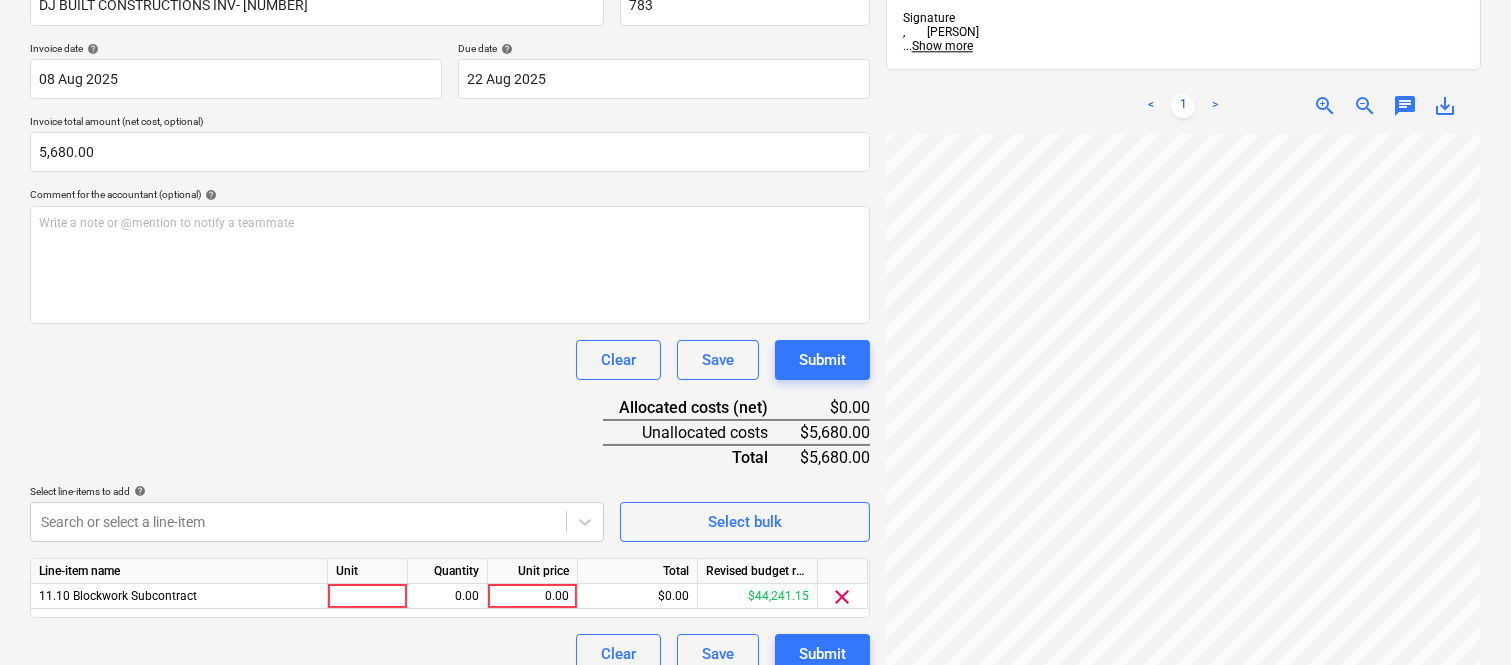 scroll, scrollTop: 367, scrollLeft: 0, axis: vertical 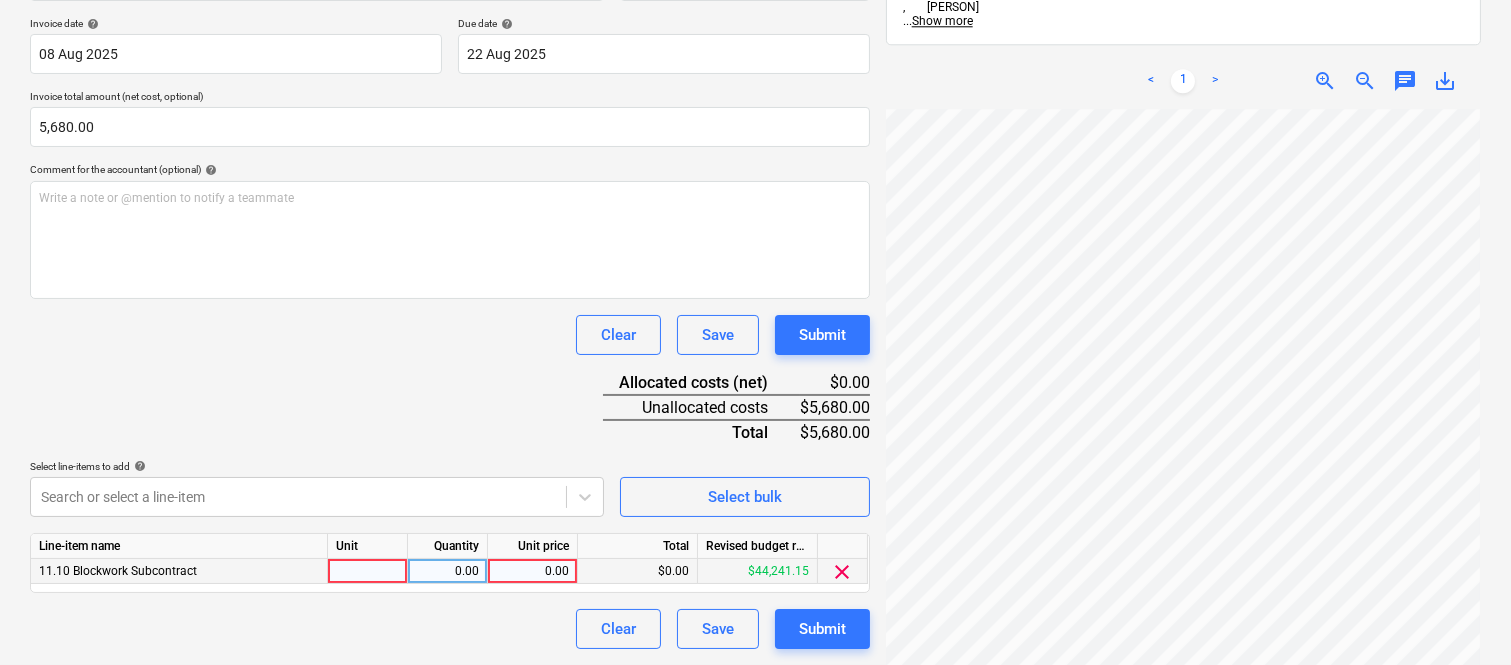 click at bounding box center [368, 571] 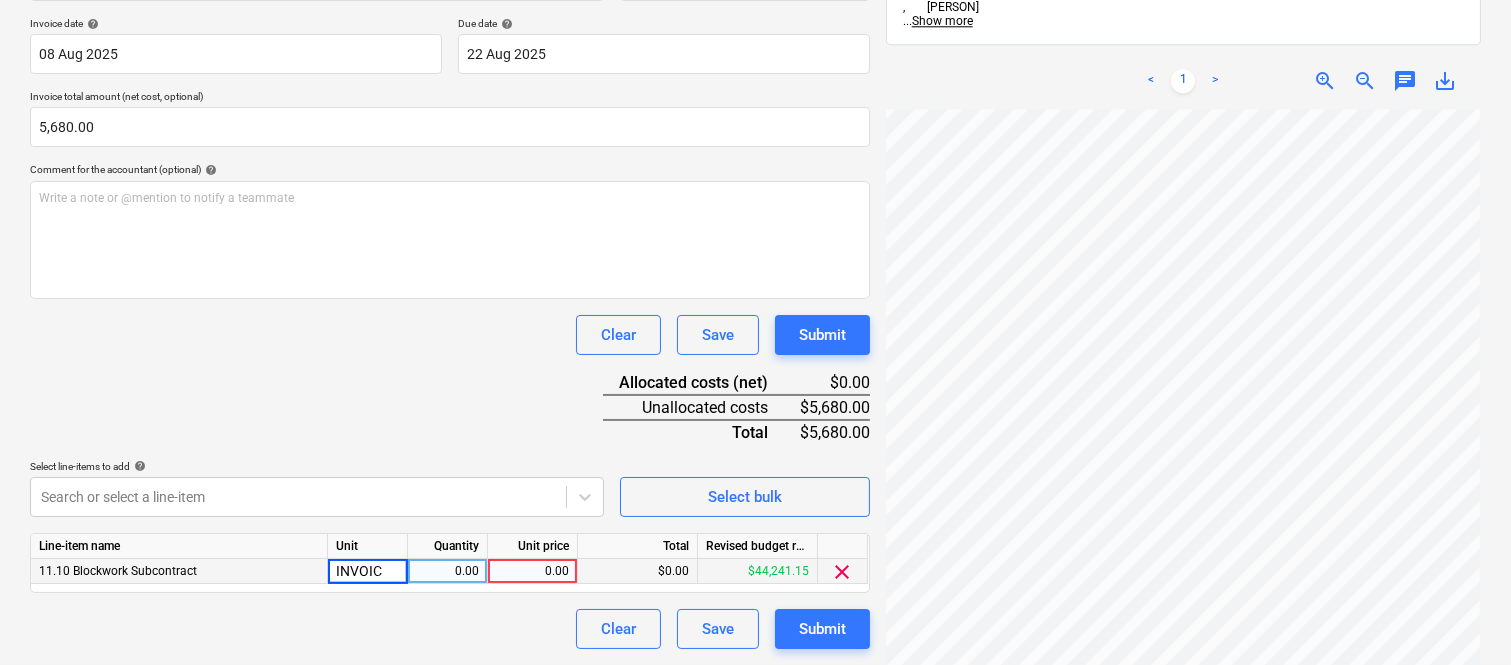 type on "INVOICE" 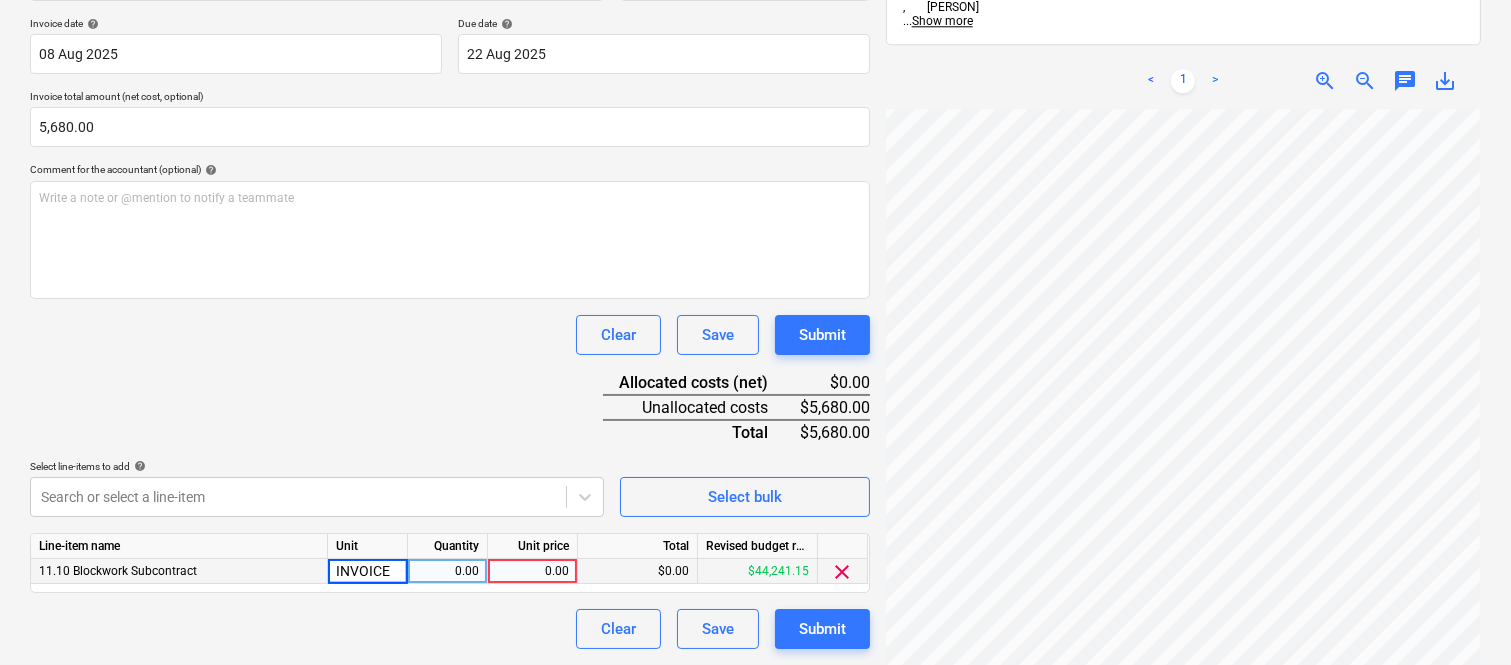 click on "0.00" at bounding box center (447, 571) 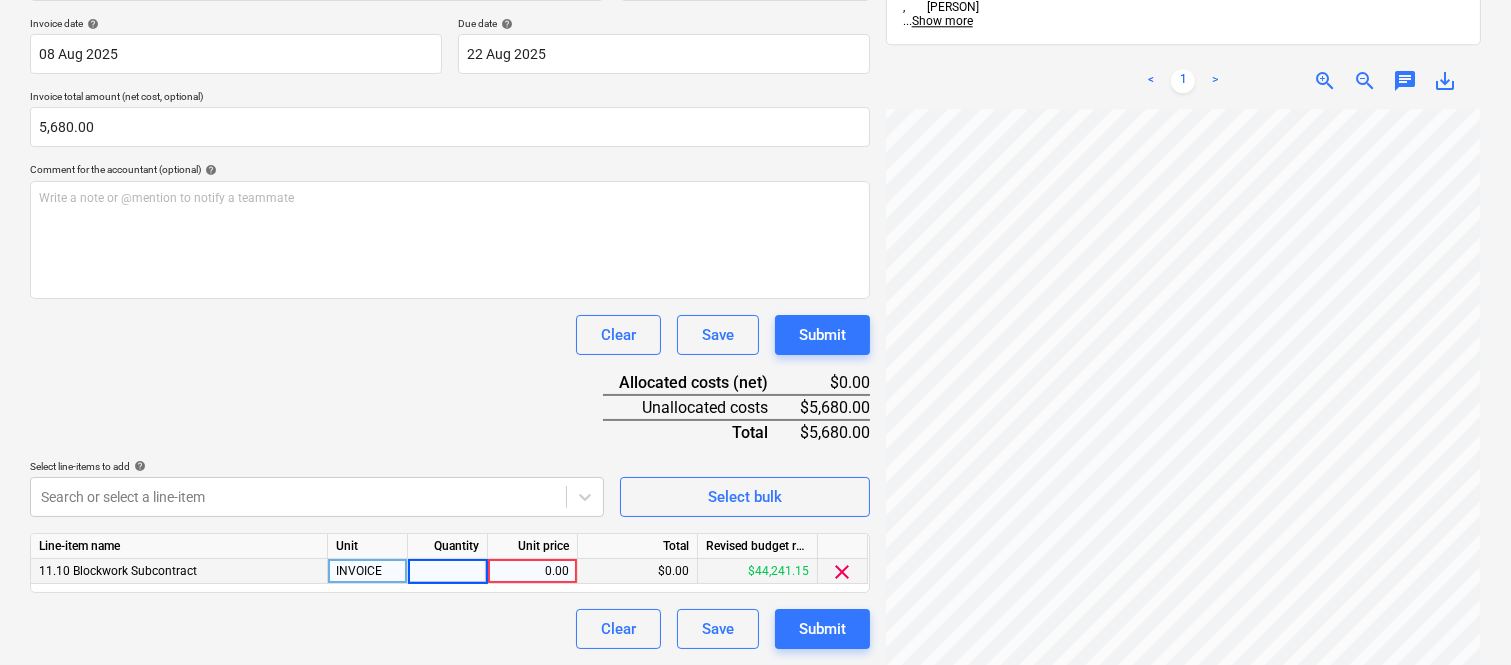 type on "1" 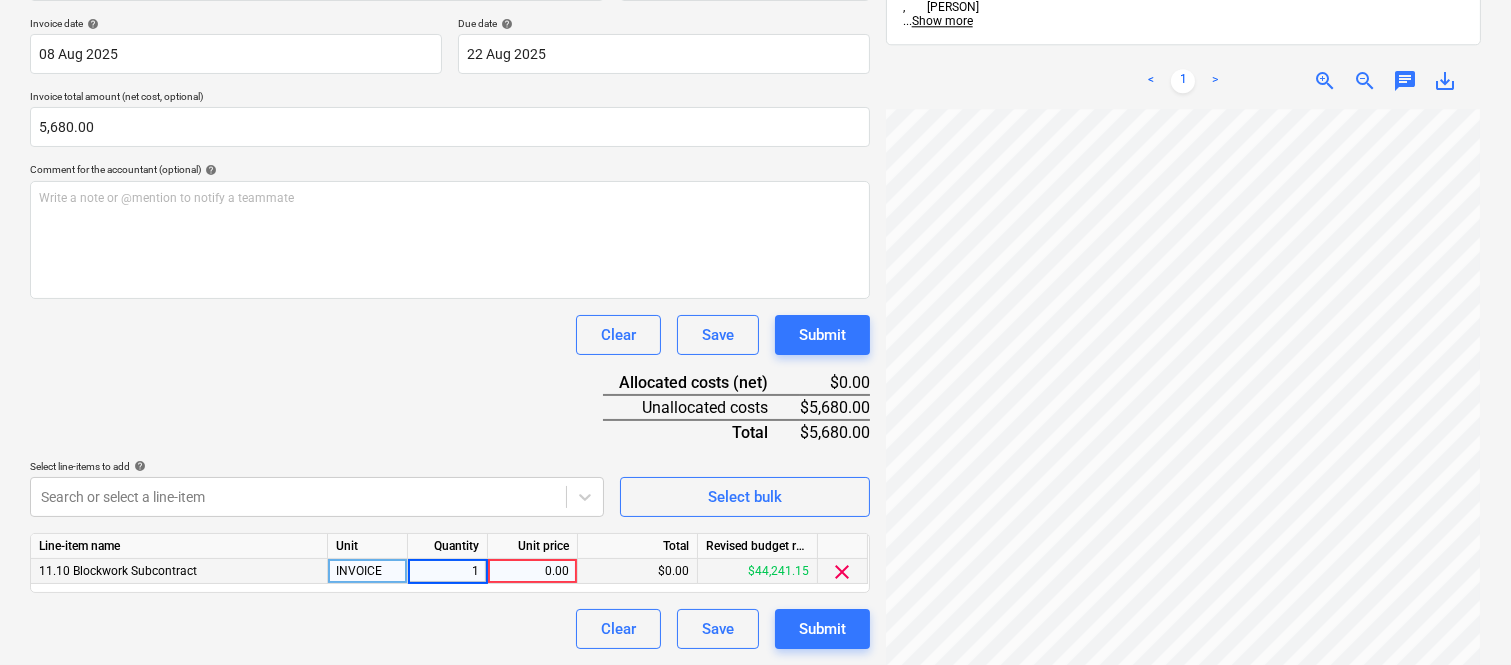 click on "0.00" at bounding box center [532, 571] 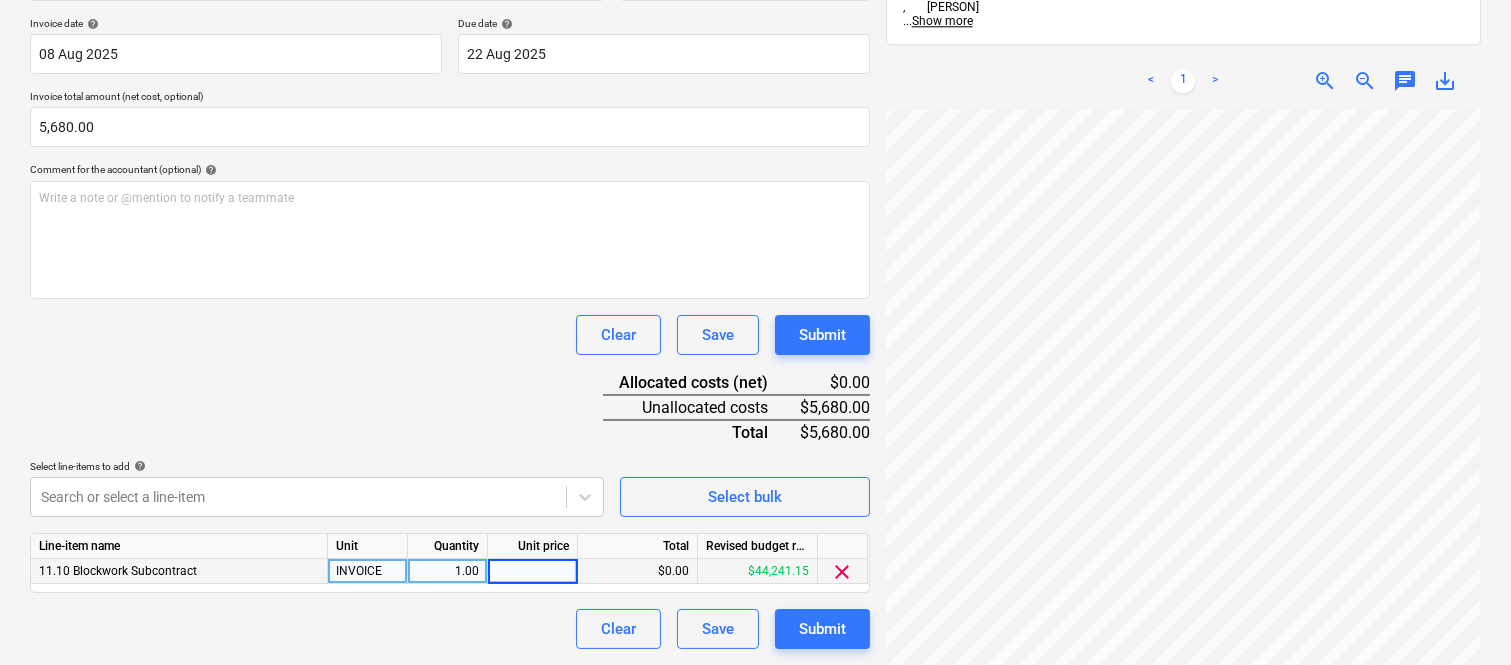 type on "5,680" 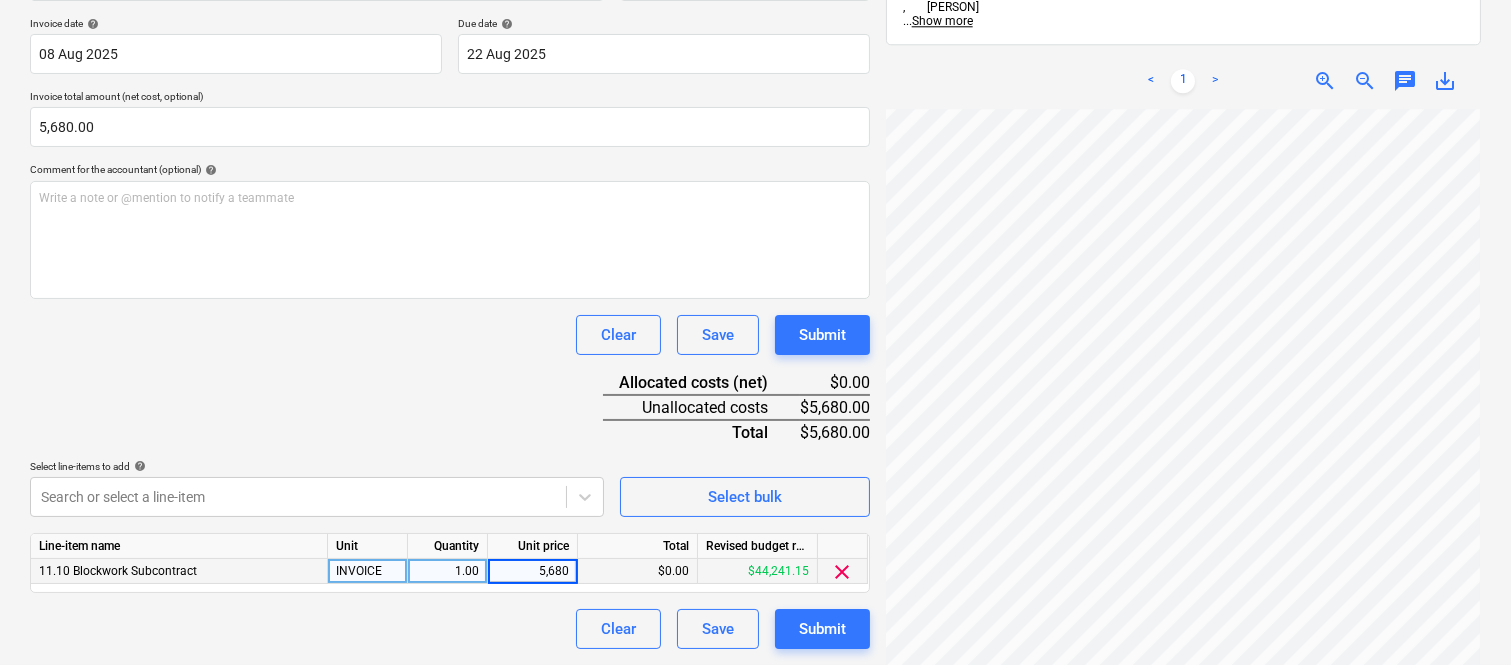 click on "Clear Save Submit" at bounding box center [450, 629] 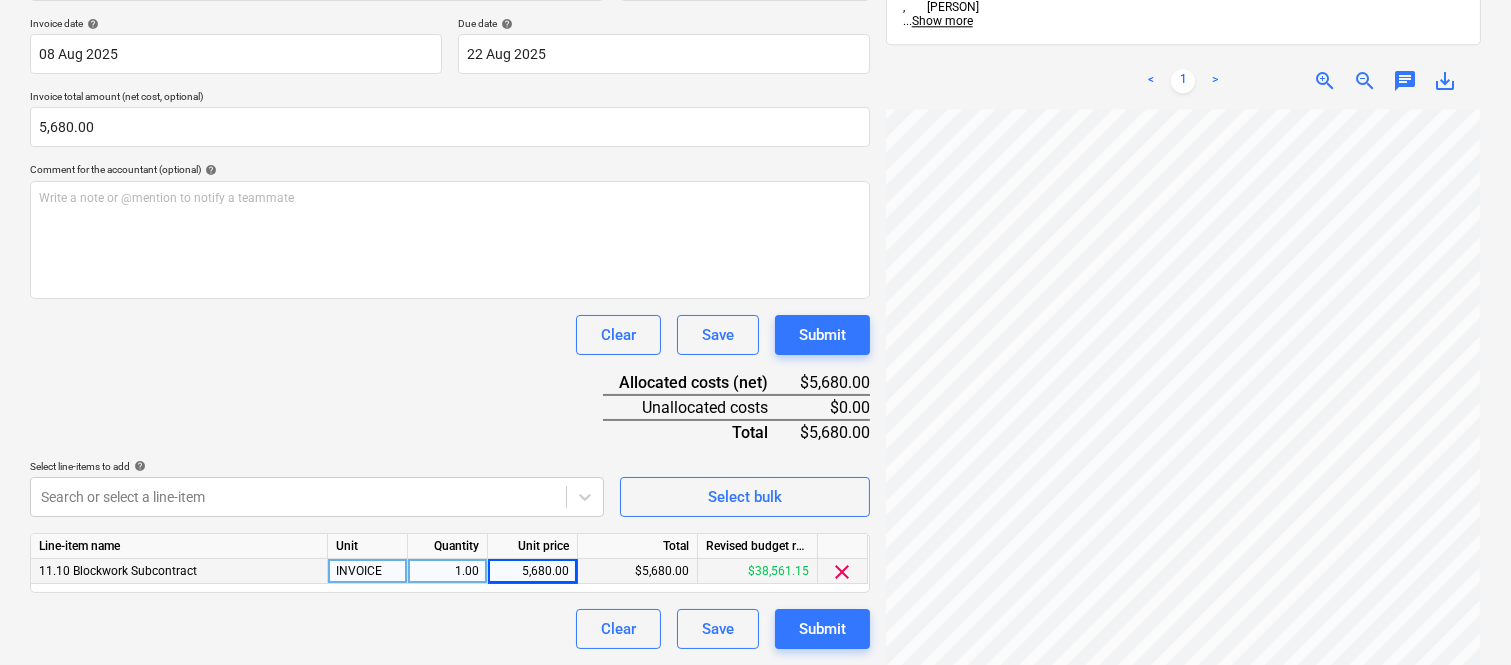 scroll, scrollTop: 0, scrollLeft: 0, axis: both 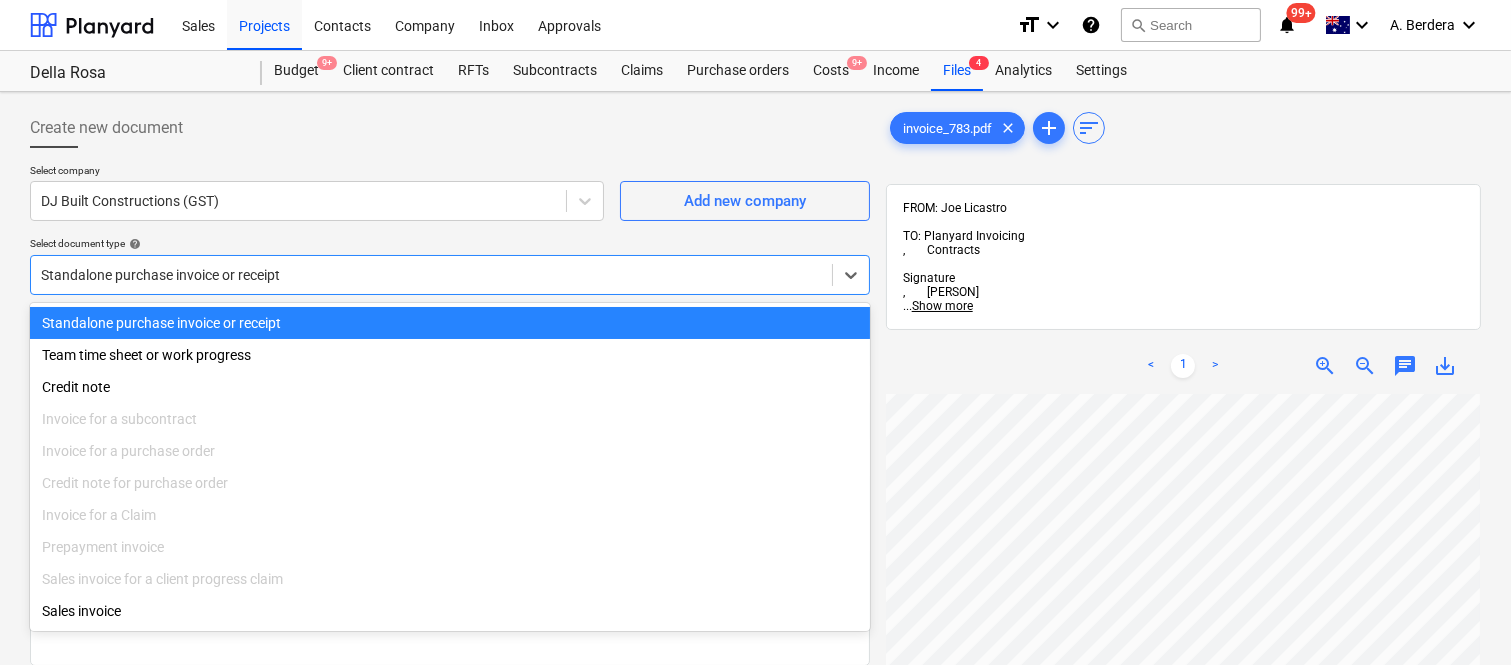 click on "Standalone purchase invoice or receipt" at bounding box center (431, 275) 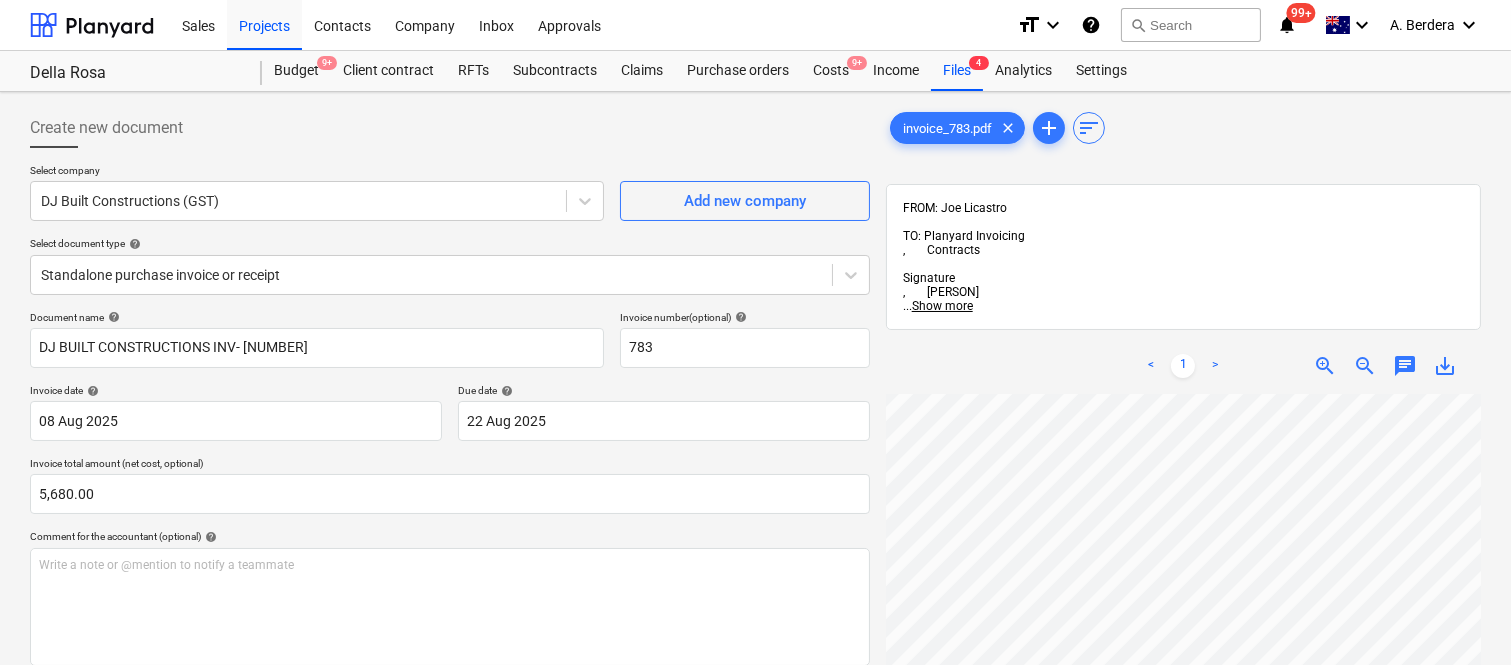 scroll, scrollTop: 285, scrollLeft: 46, axis: both 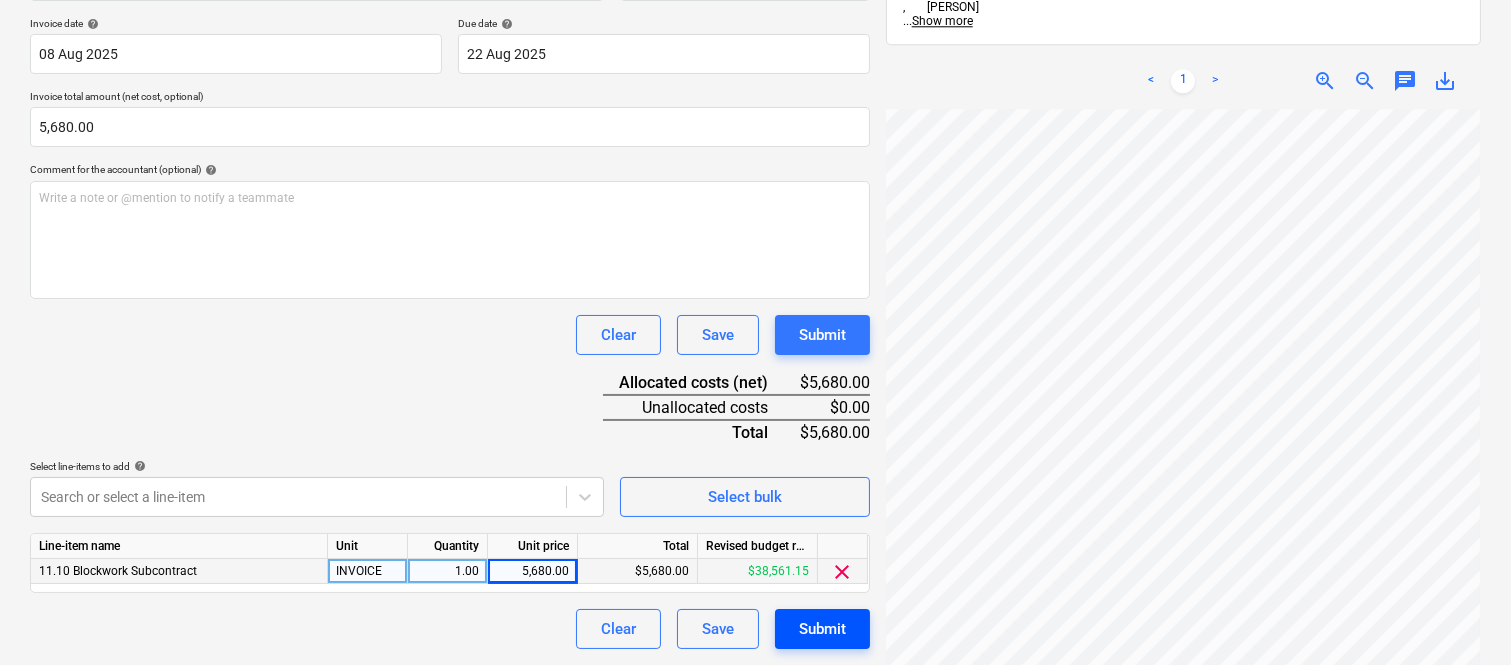 click on "Submit" at bounding box center [822, 629] 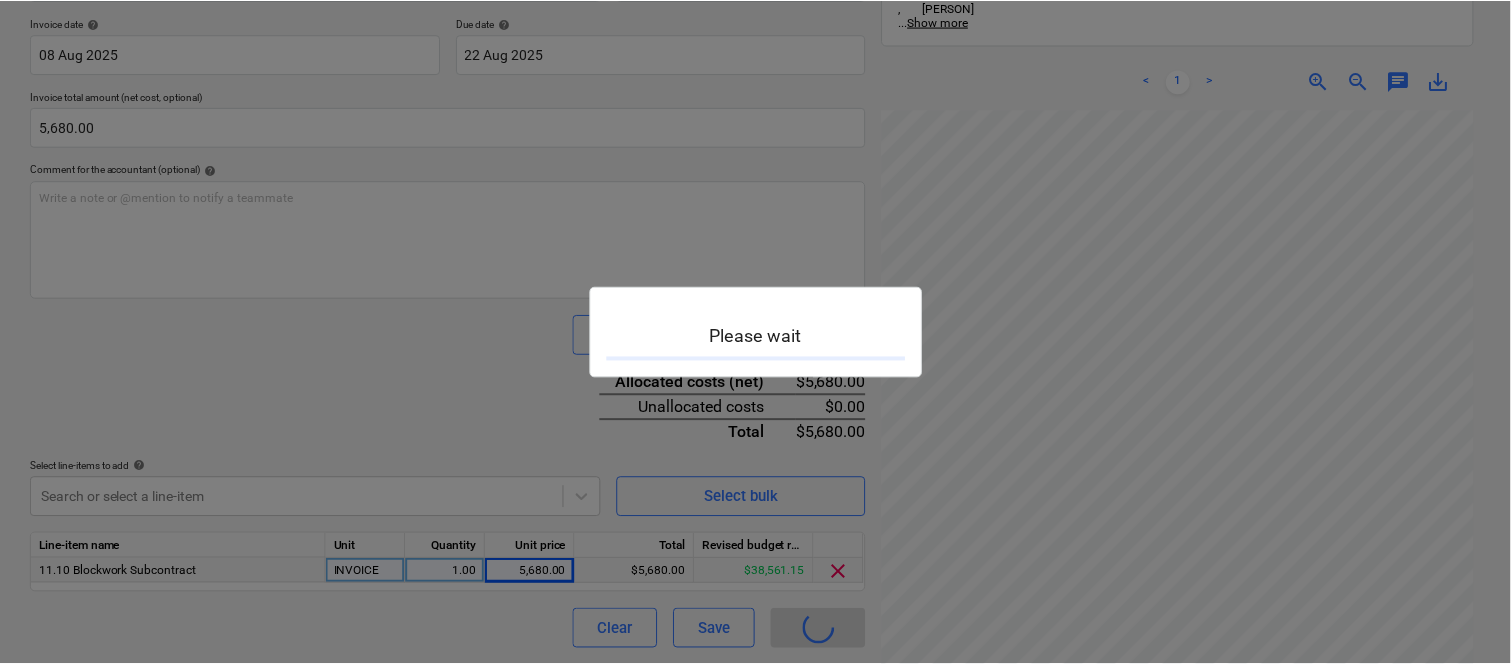 scroll, scrollTop: 0, scrollLeft: 0, axis: both 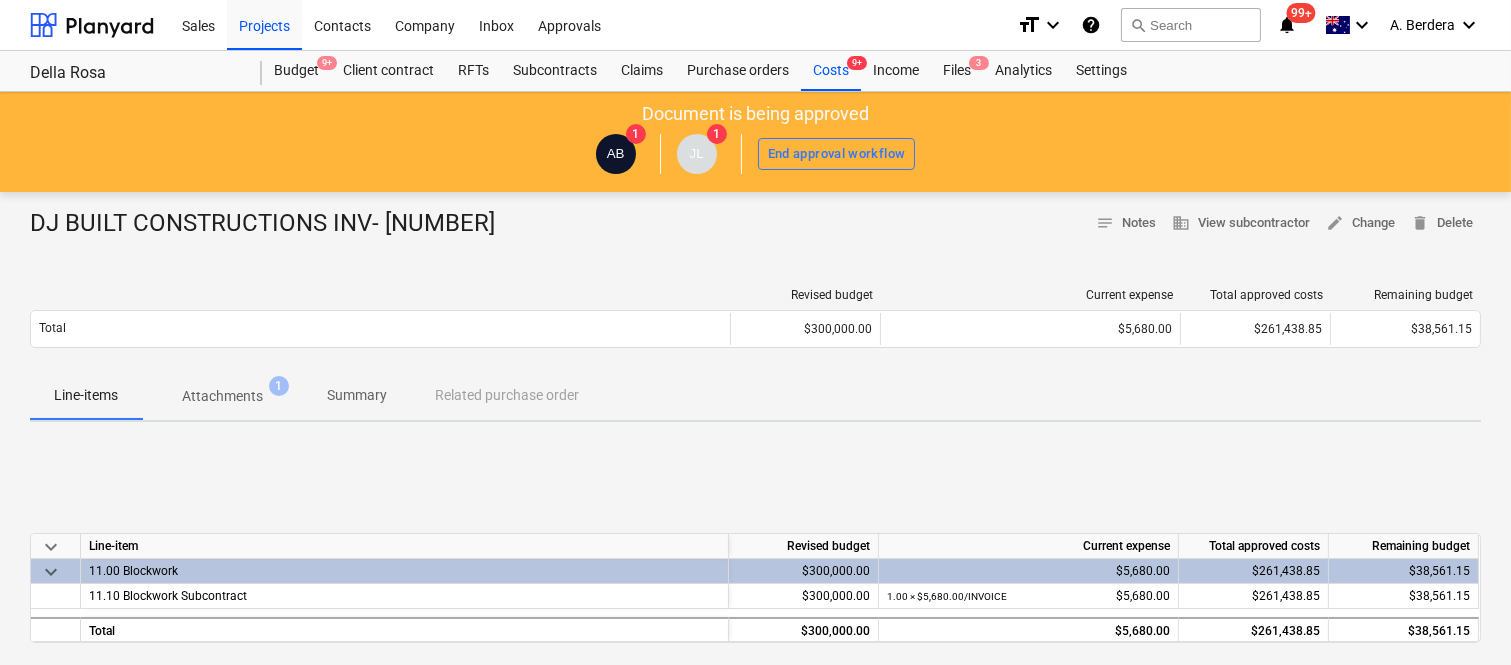 click on "Summary" at bounding box center [357, 395] 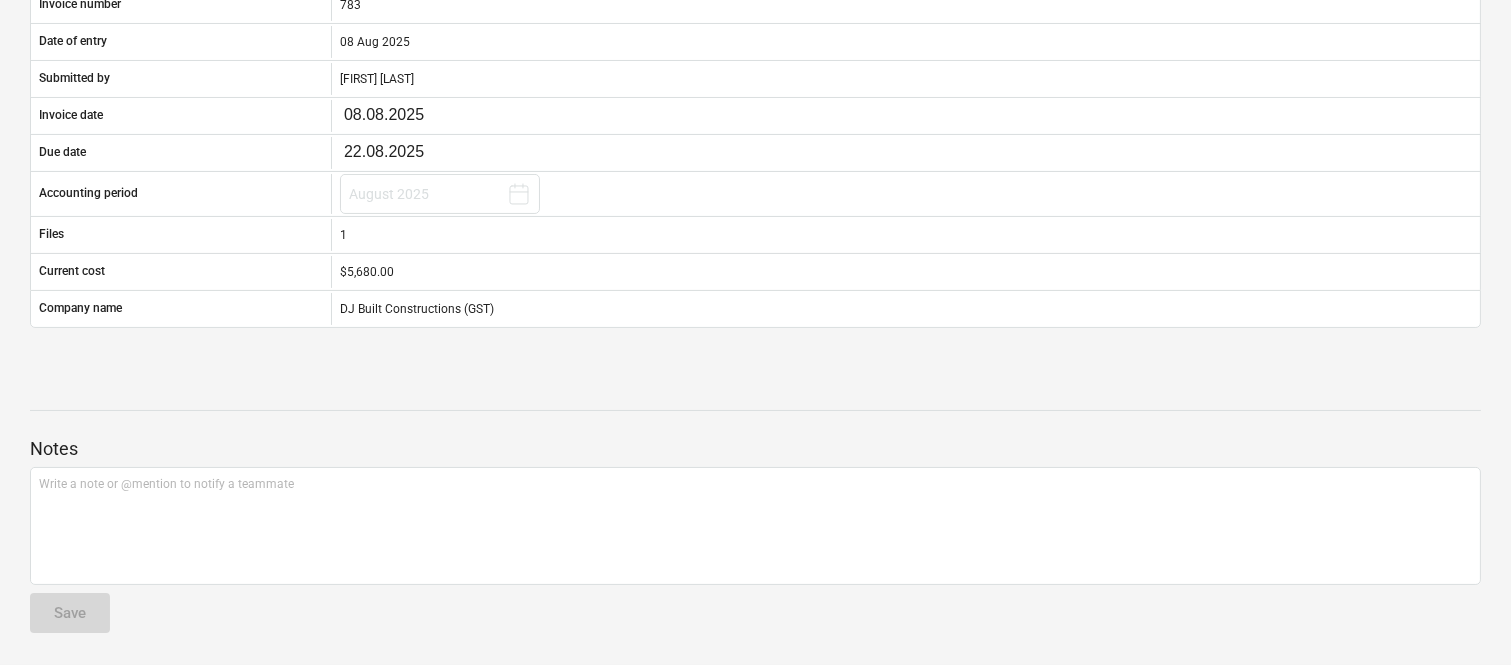 scroll, scrollTop: 0, scrollLeft: 0, axis: both 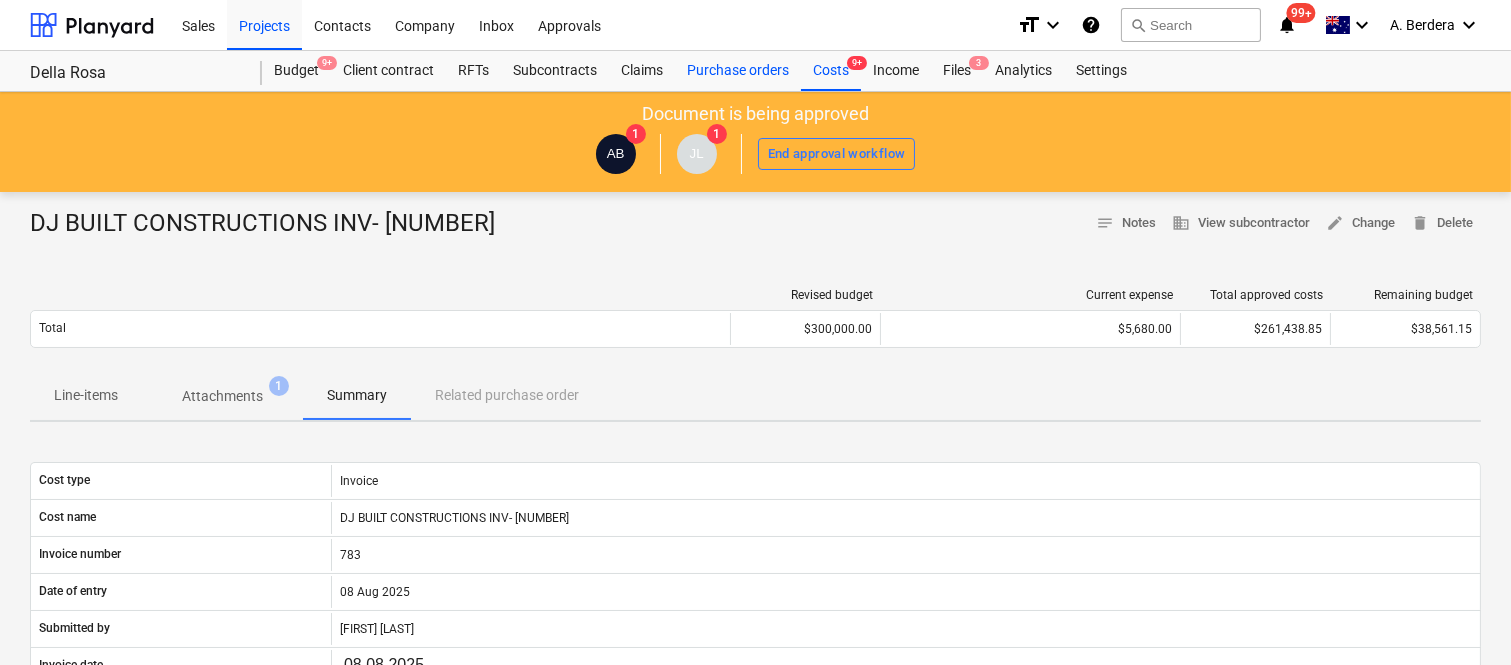 click on "Purchase orders" at bounding box center (738, 71) 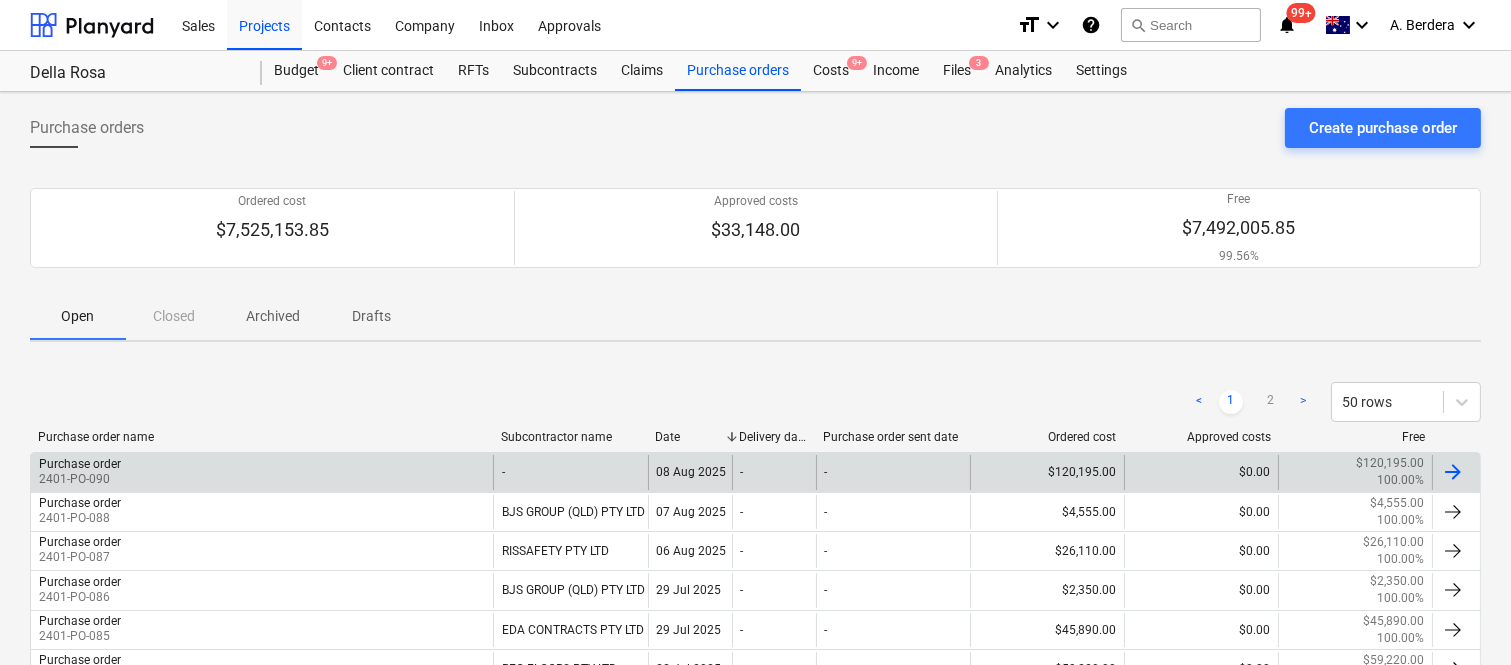 click on "-" at bounding box center [570, 472] 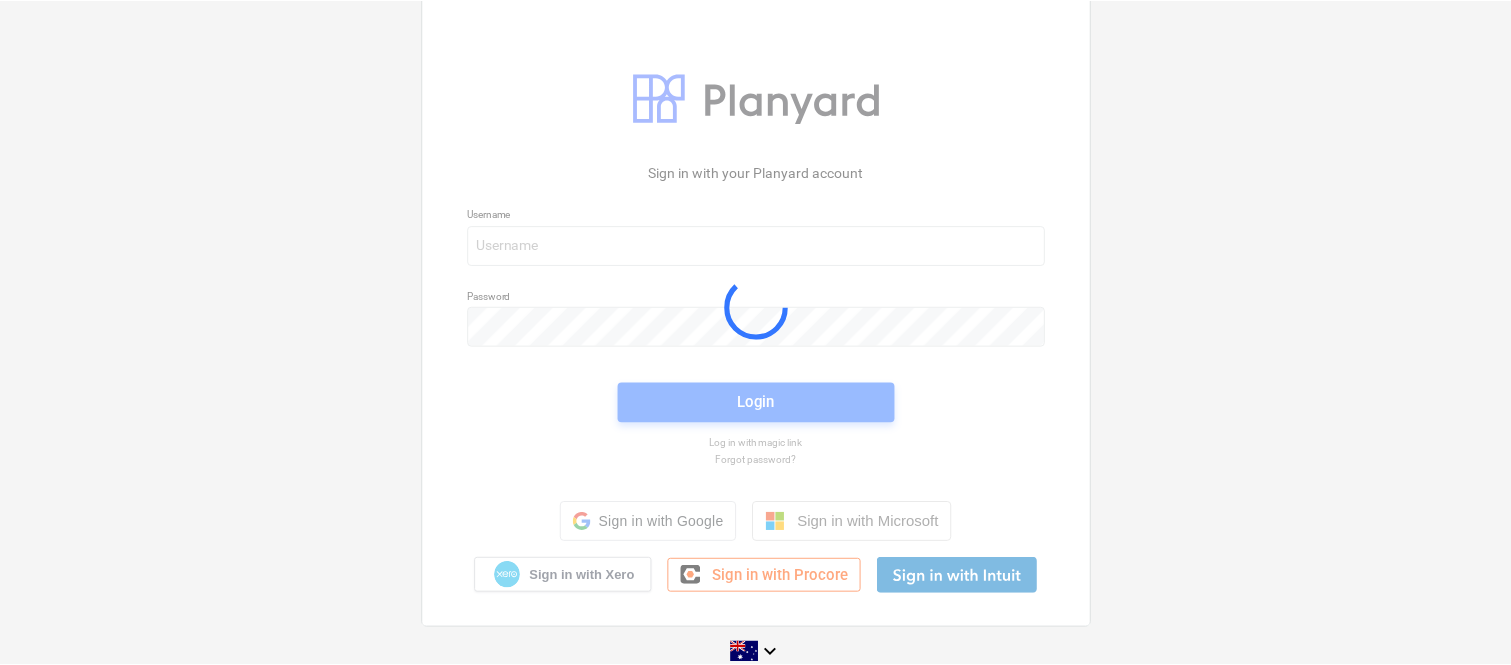 scroll, scrollTop: 0, scrollLeft: 0, axis: both 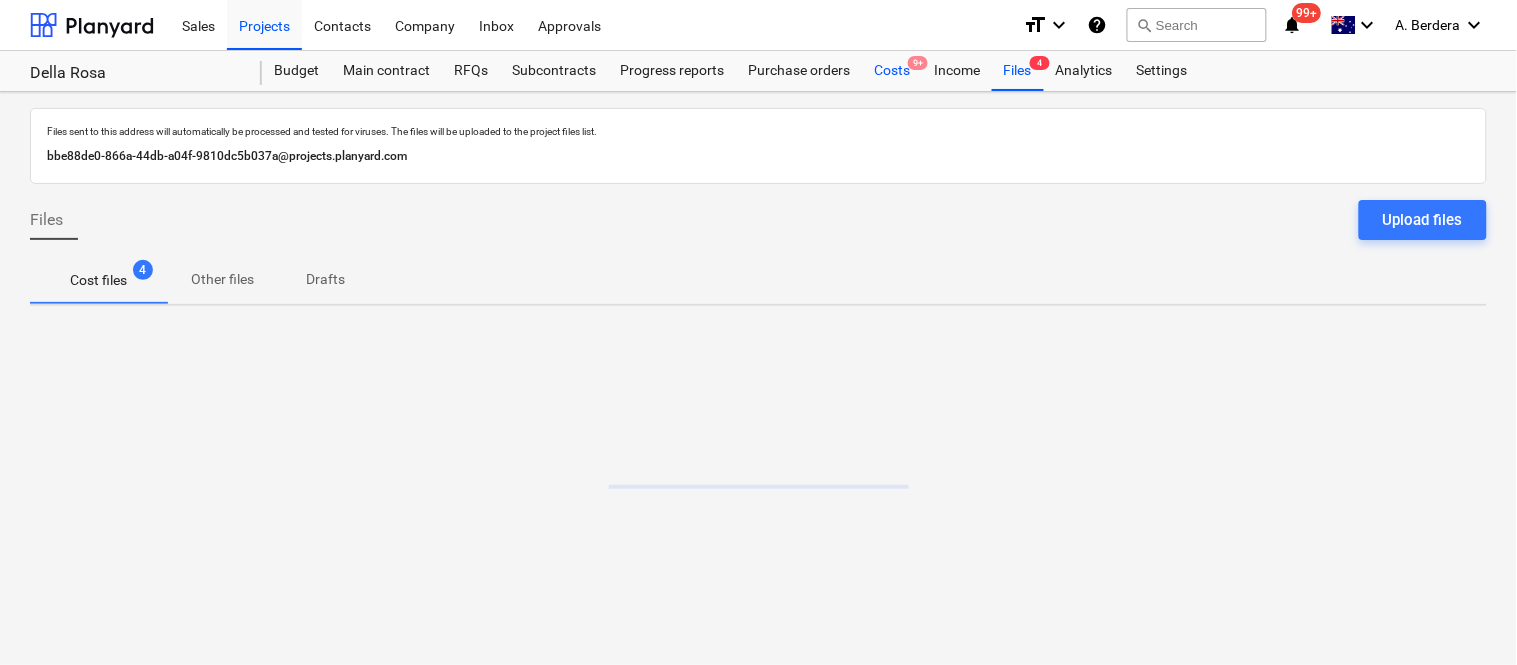 click on "Costs 9+" at bounding box center [892, 71] 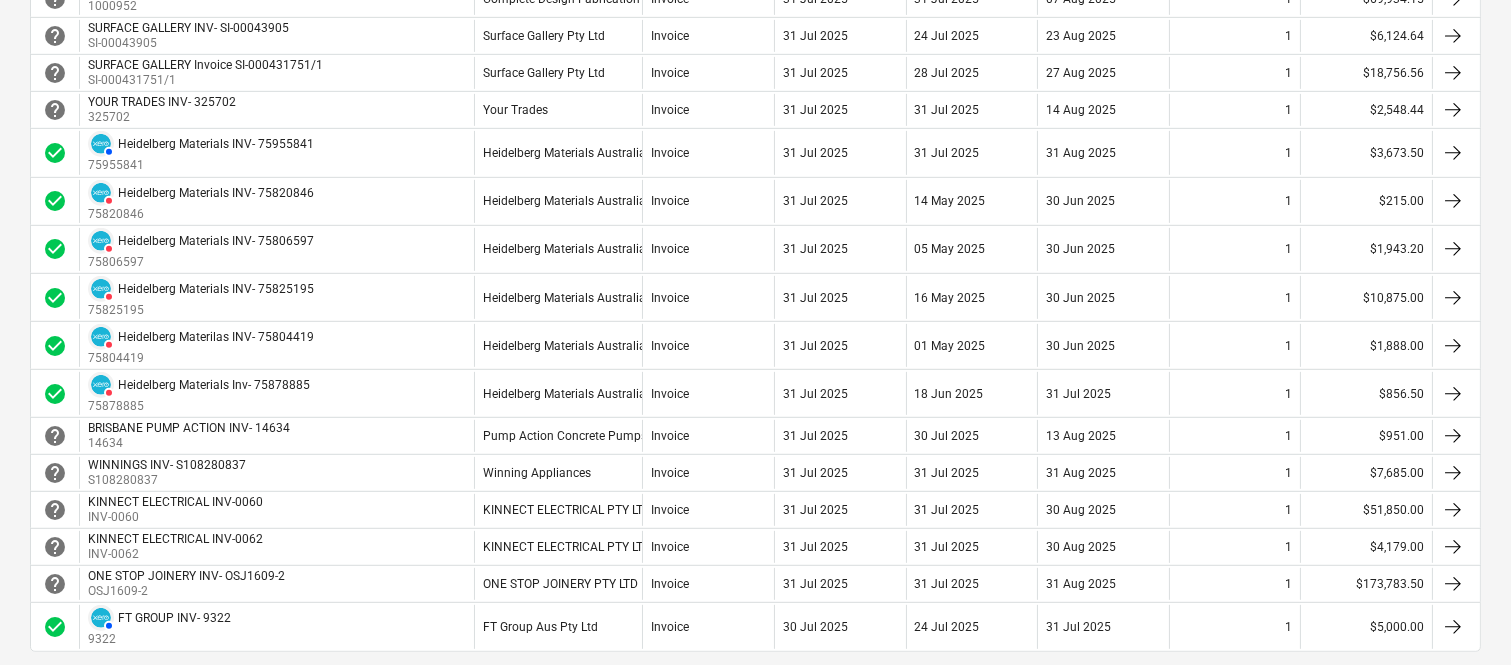 scroll, scrollTop: 1733, scrollLeft: 0, axis: vertical 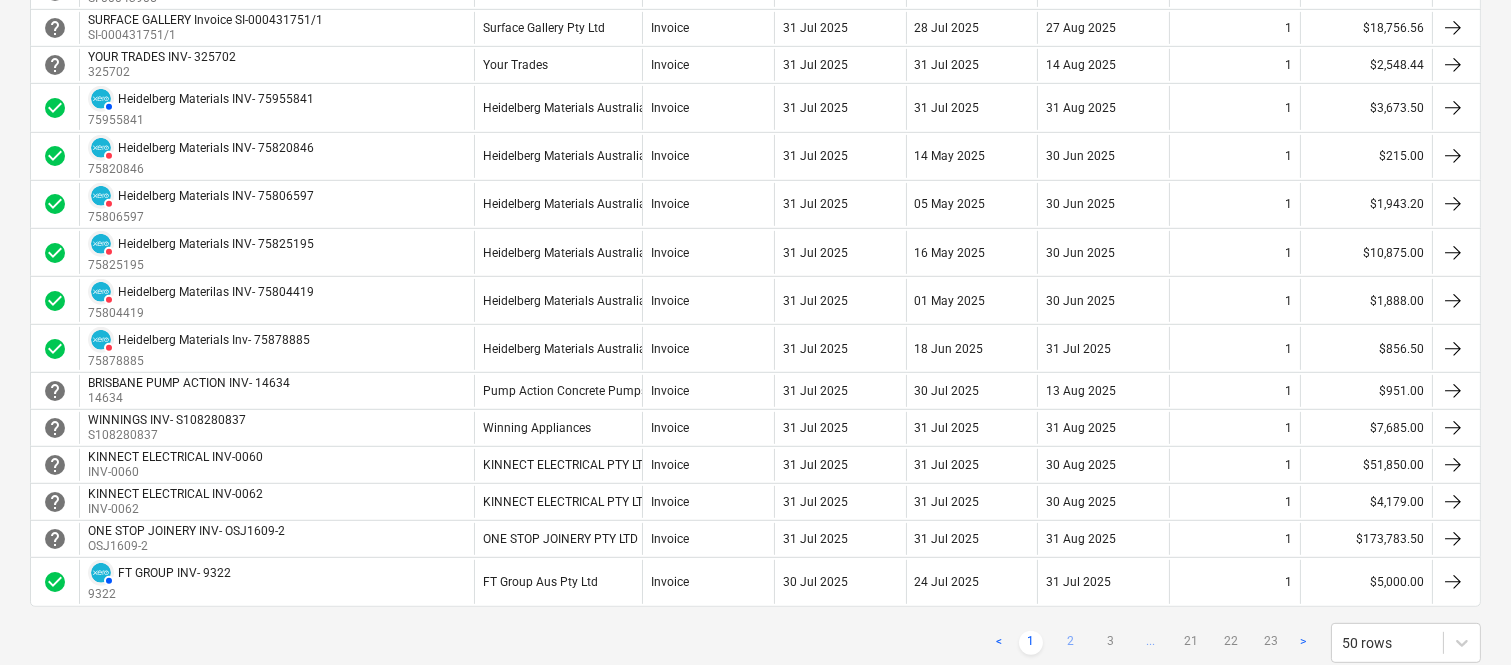 click on "2" at bounding box center (1071, 643) 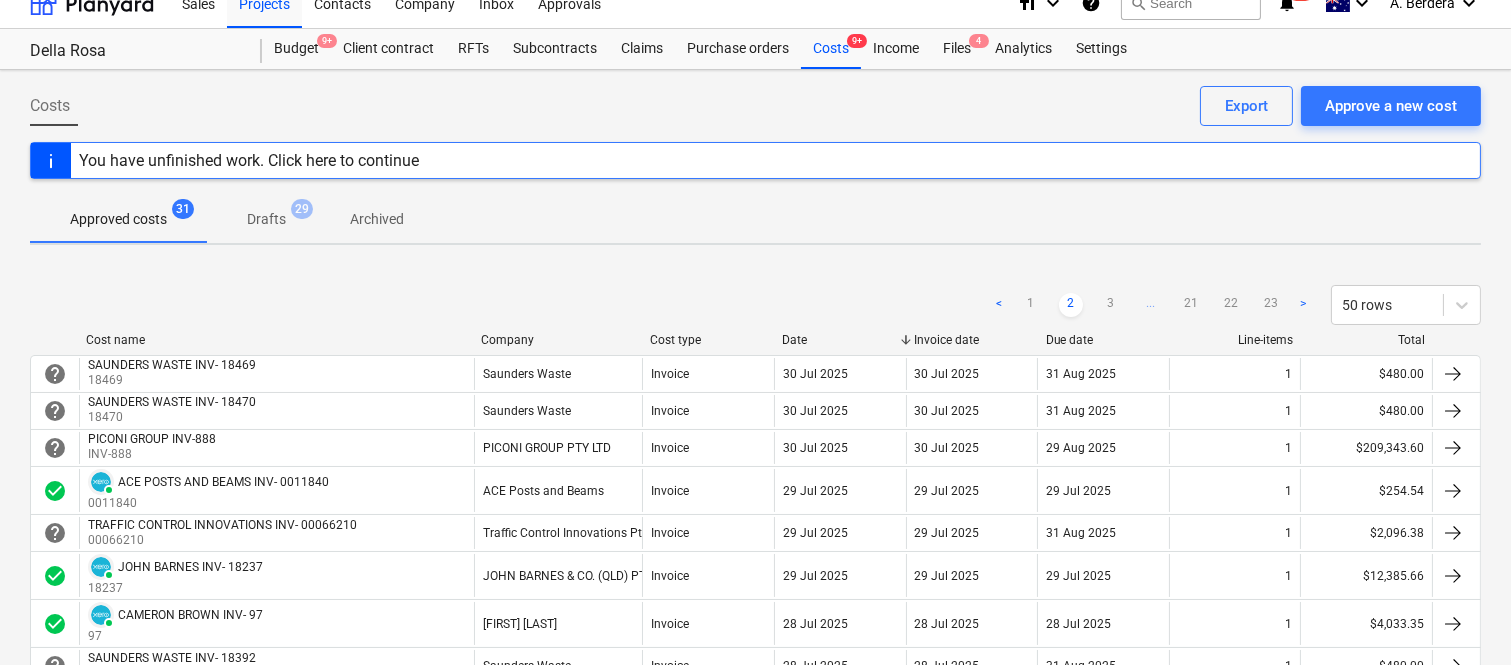 scroll, scrollTop: 0, scrollLeft: 0, axis: both 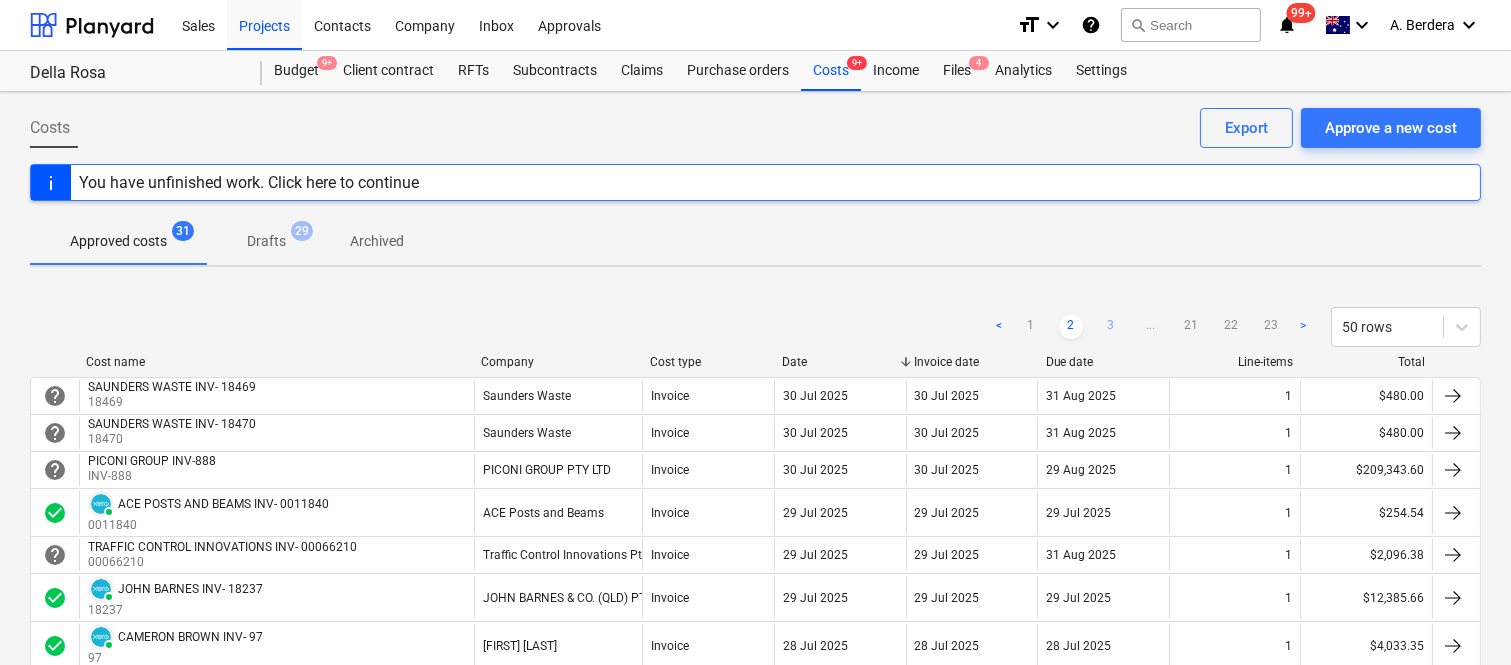 click on "3" at bounding box center [1111, 327] 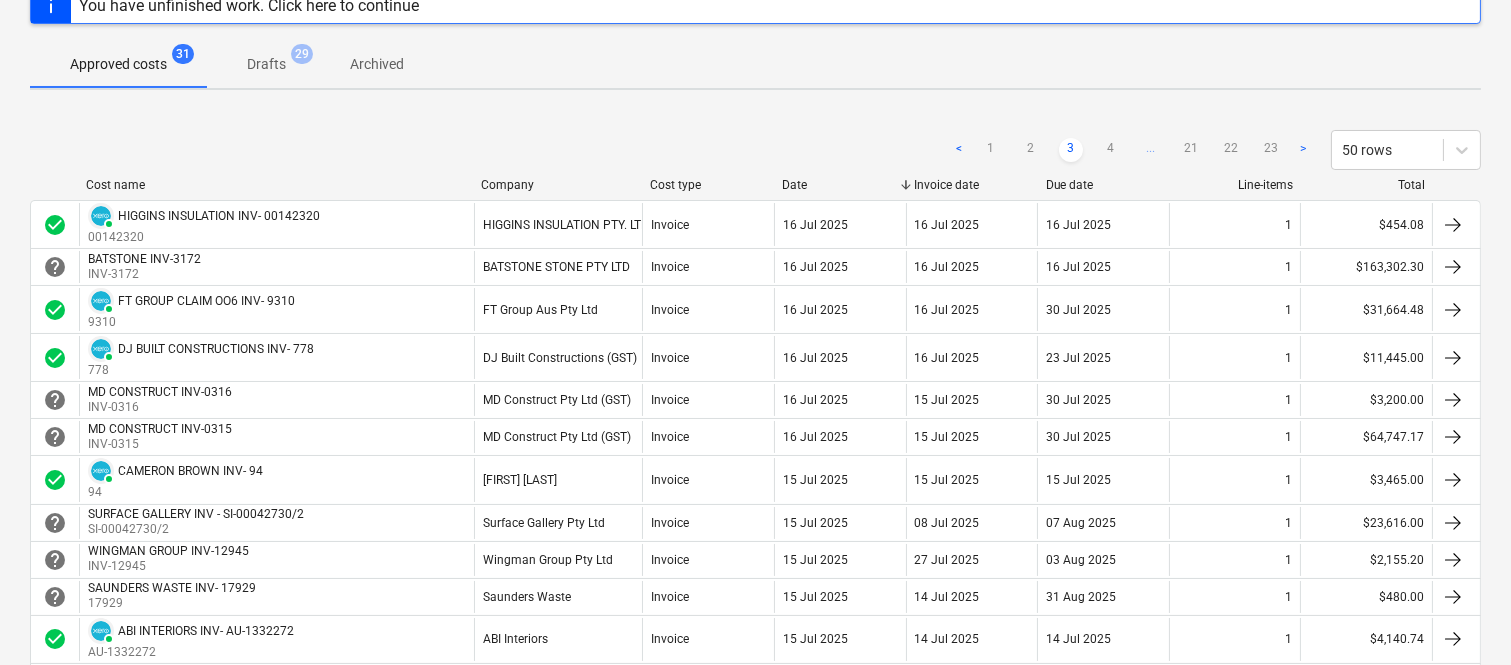 scroll, scrollTop: 222, scrollLeft: 0, axis: vertical 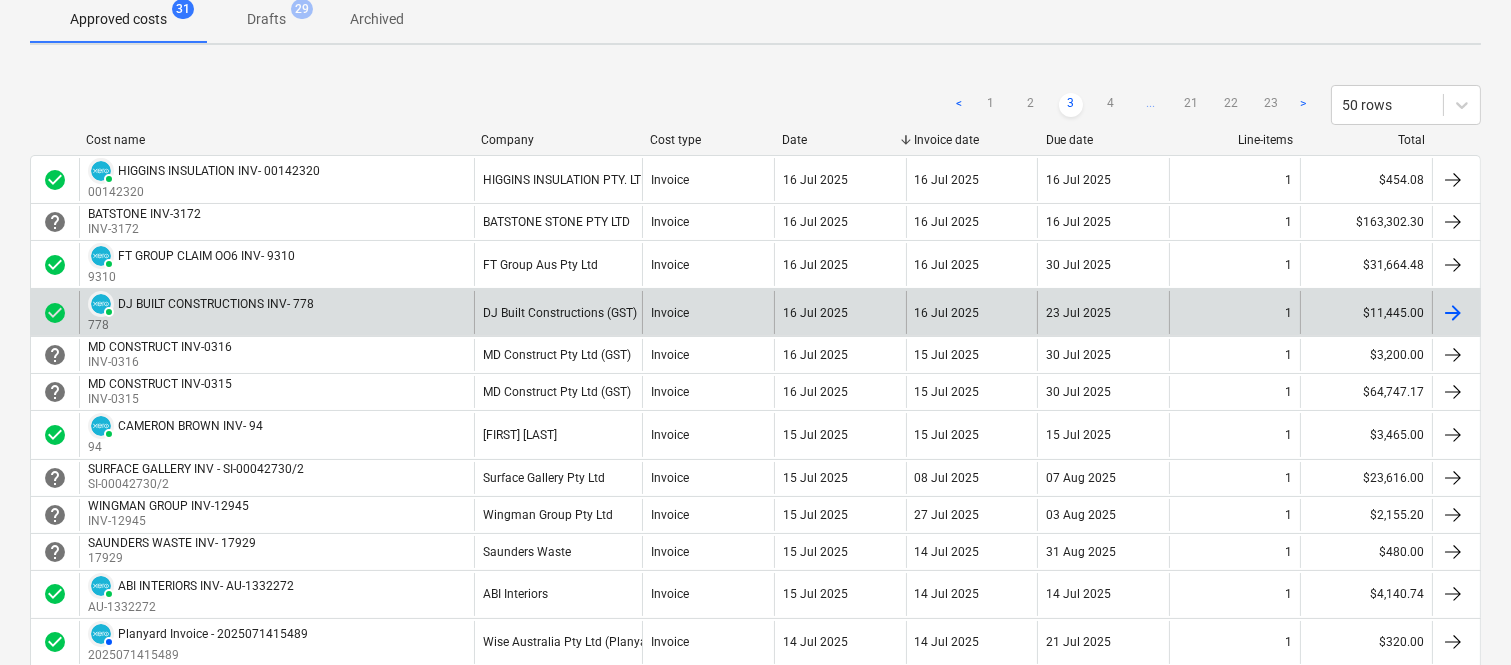 click on "16 Jul 2025" at bounding box center (840, 312) 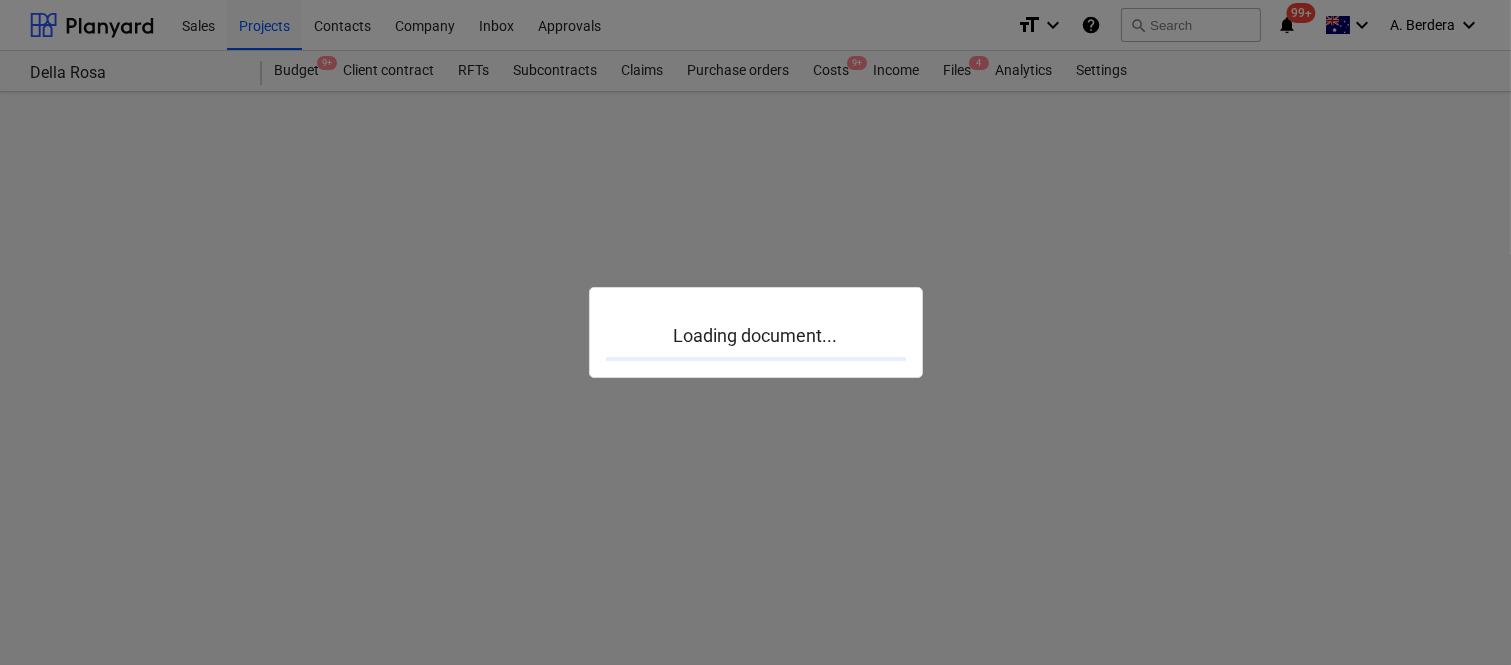 scroll, scrollTop: 0, scrollLeft: 0, axis: both 